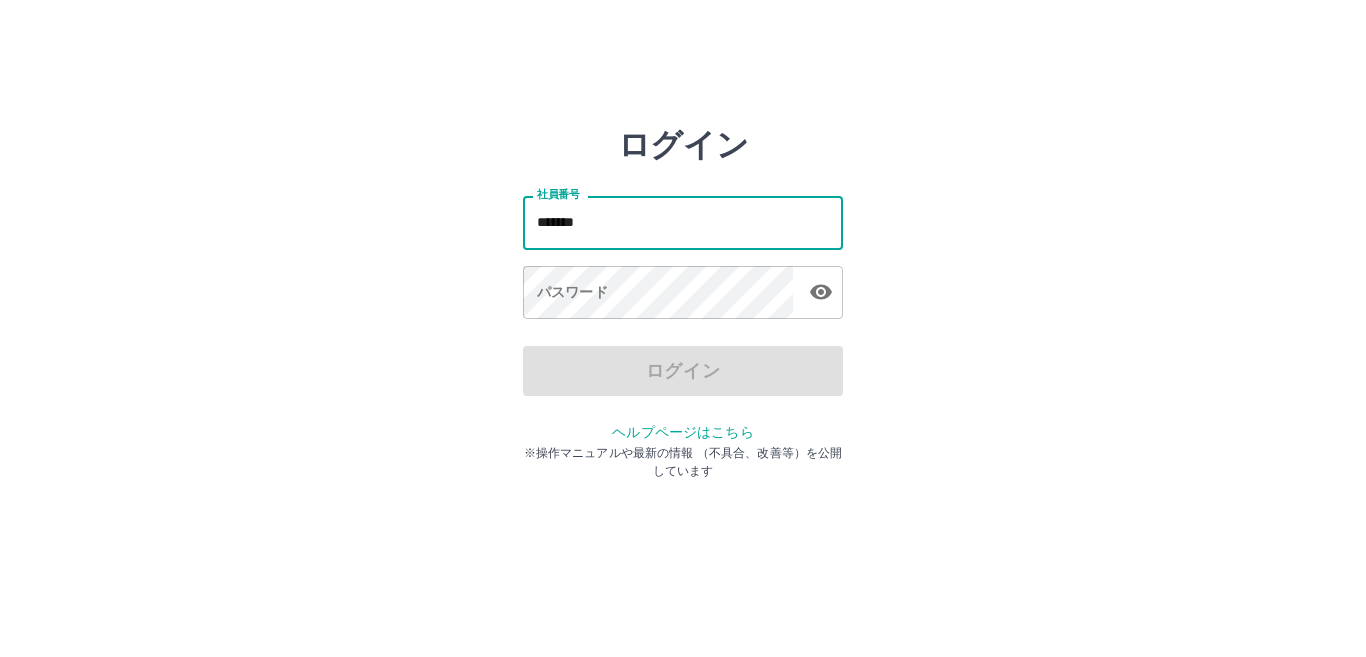 scroll, scrollTop: 0, scrollLeft: 0, axis: both 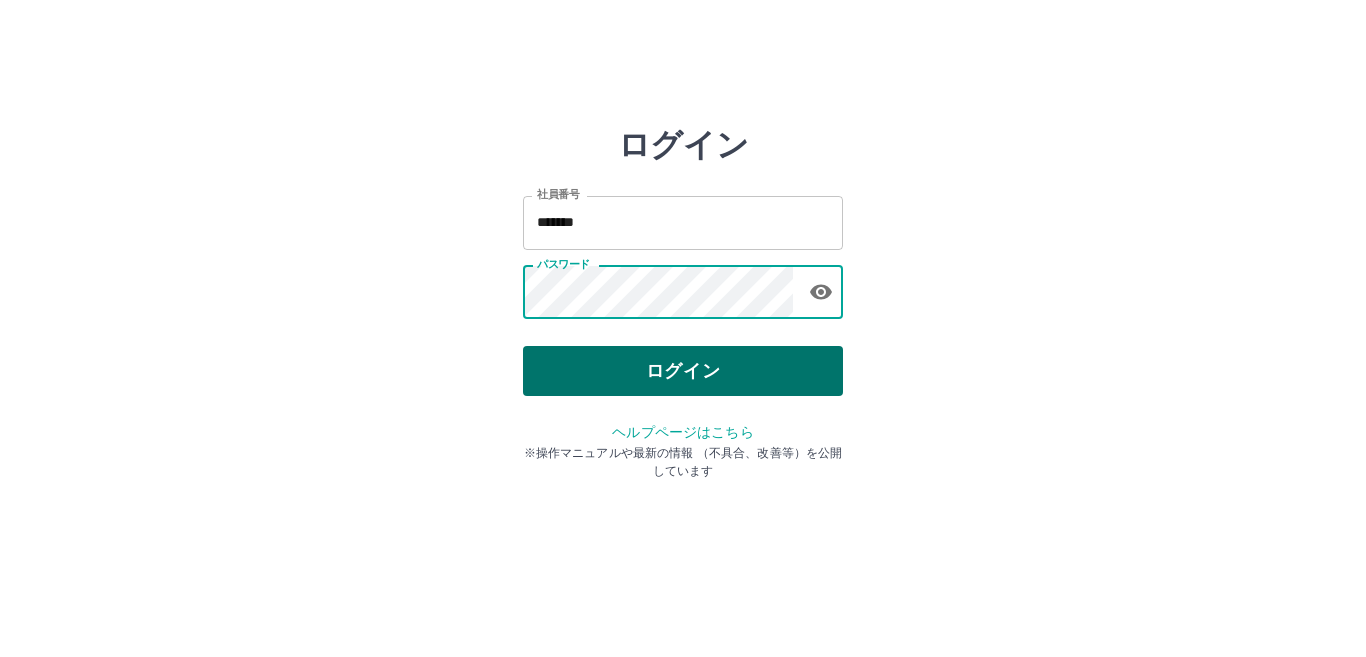 click on "ログイン" at bounding box center [683, 371] 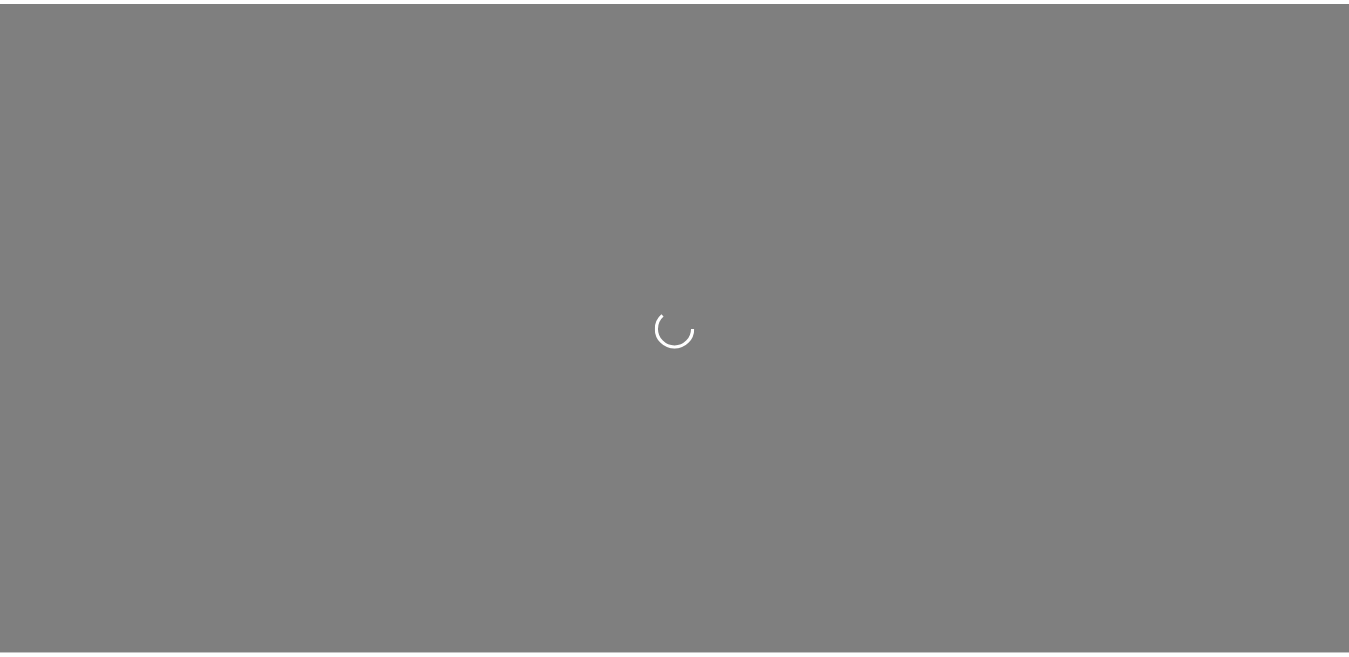 scroll, scrollTop: 0, scrollLeft: 0, axis: both 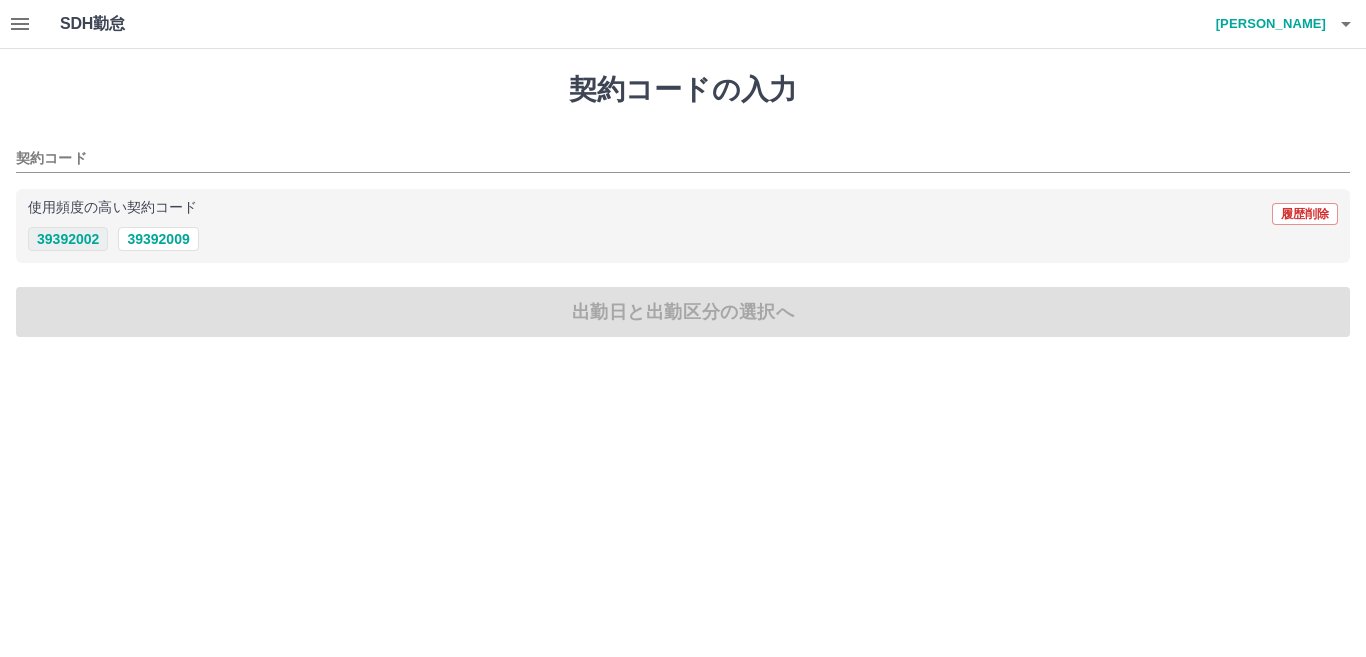 click on "39392002" at bounding box center [68, 239] 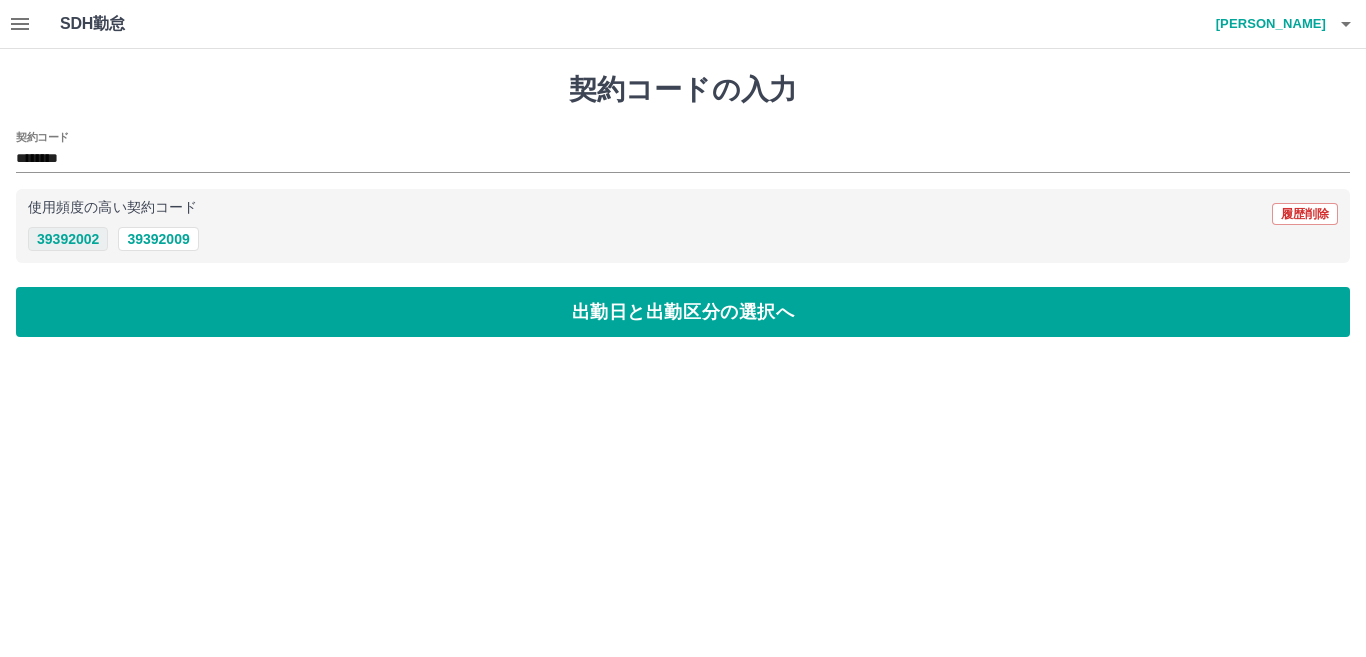 type on "********" 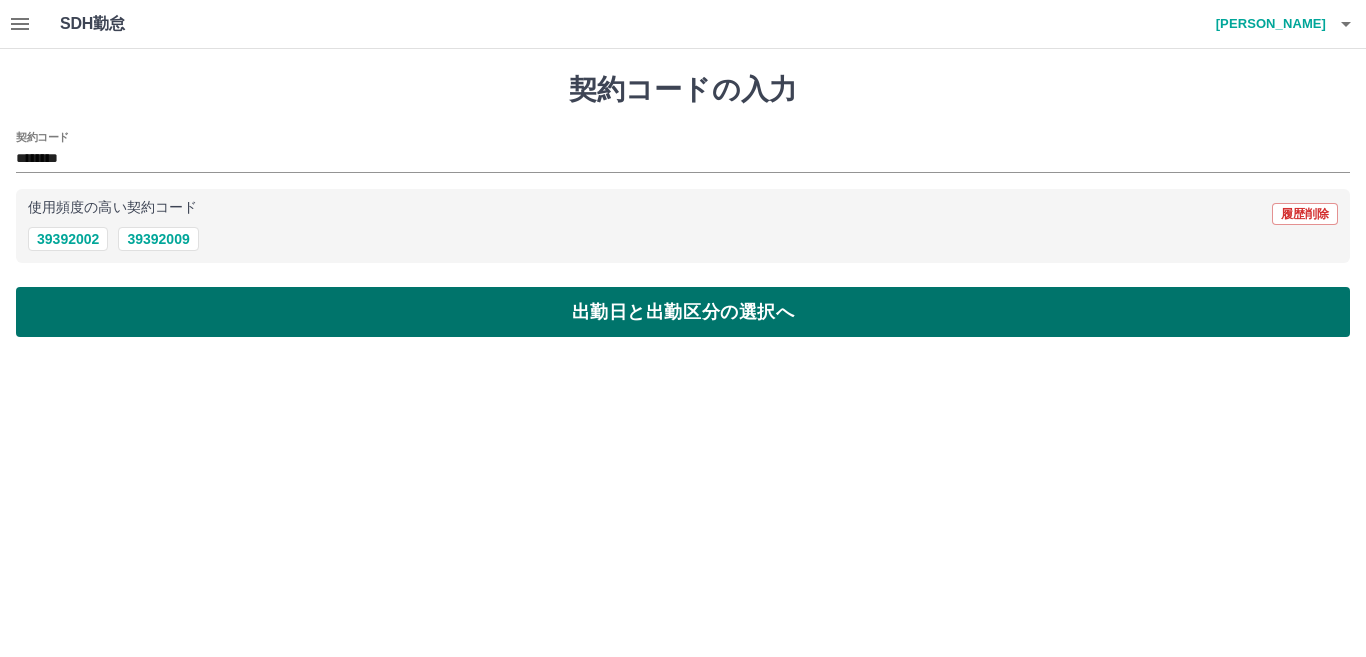 click on "出勤日と出勤区分の選択へ" at bounding box center [683, 312] 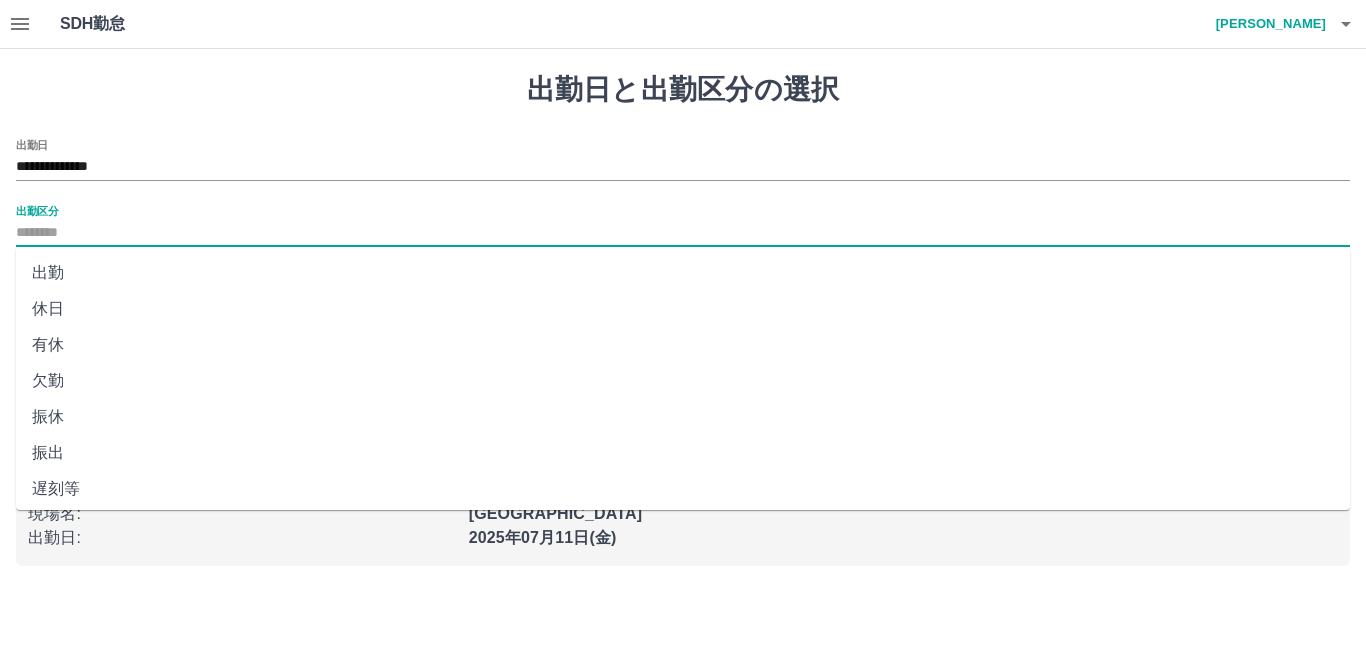 click on "出勤区分" at bounding box center [683, 233] 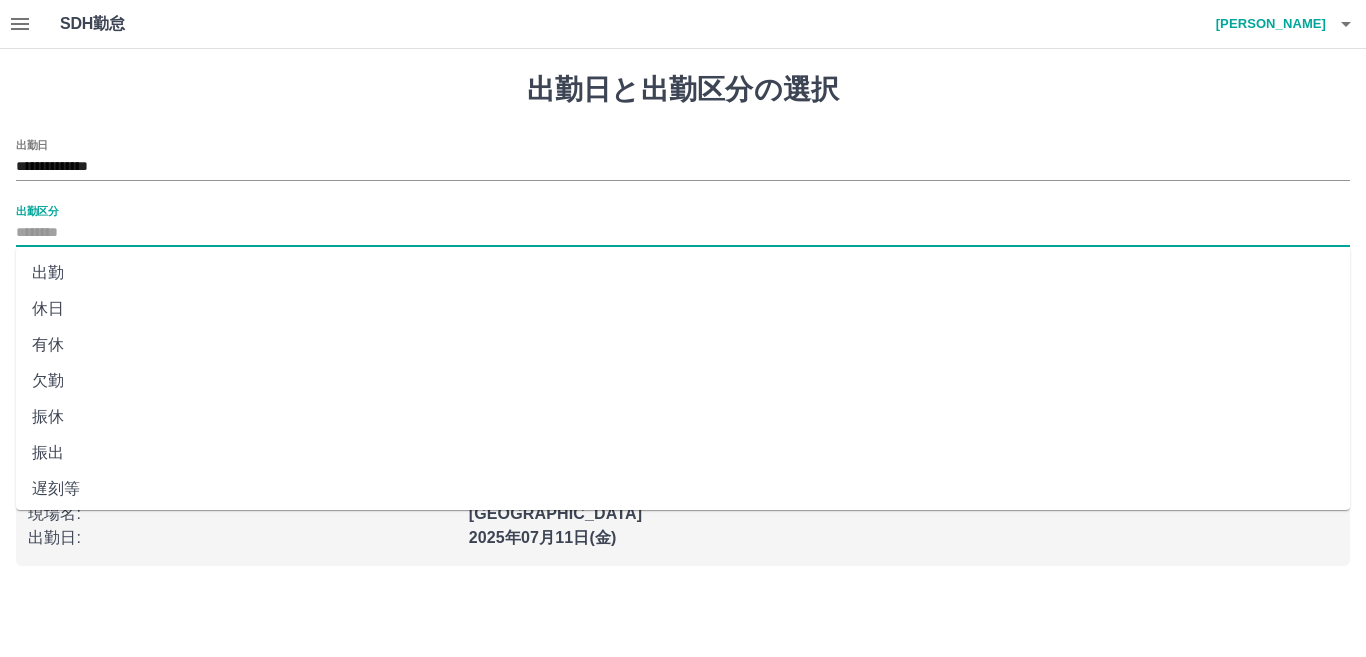 click on "出勤" at bounding box center (683, 273) 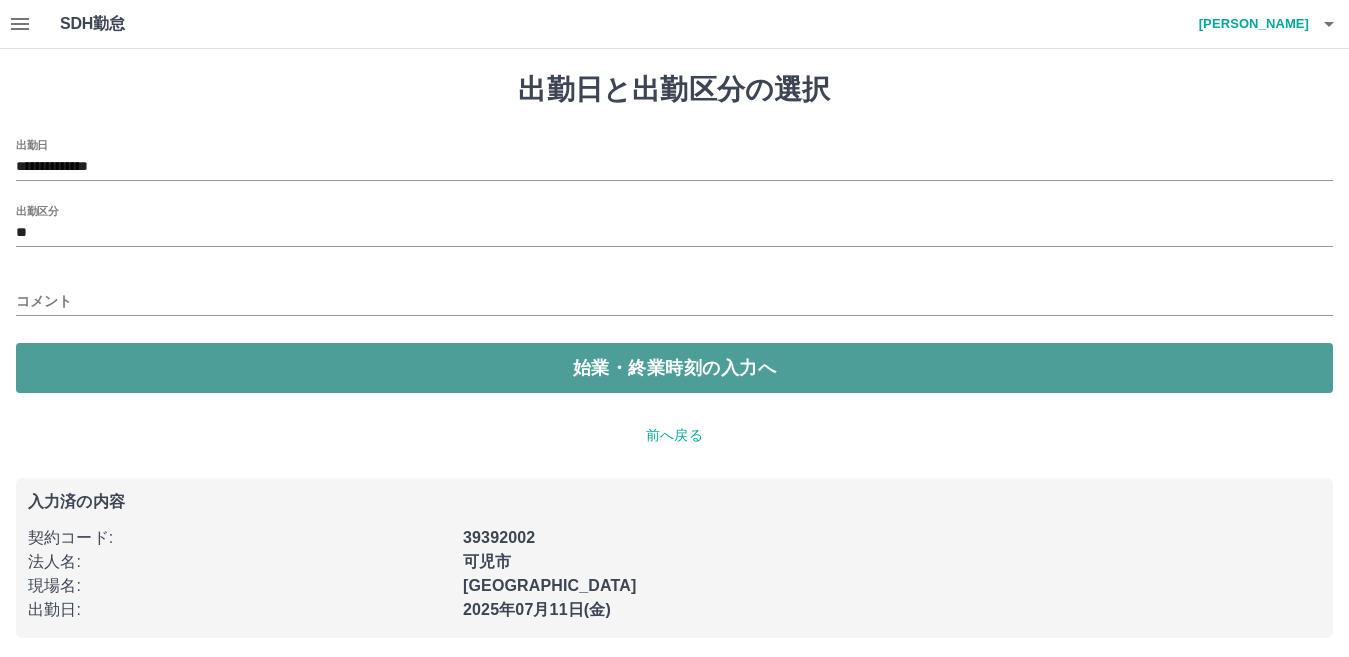 click on "始業・終業時刻の入力へ" at bounding box center [674, 368] 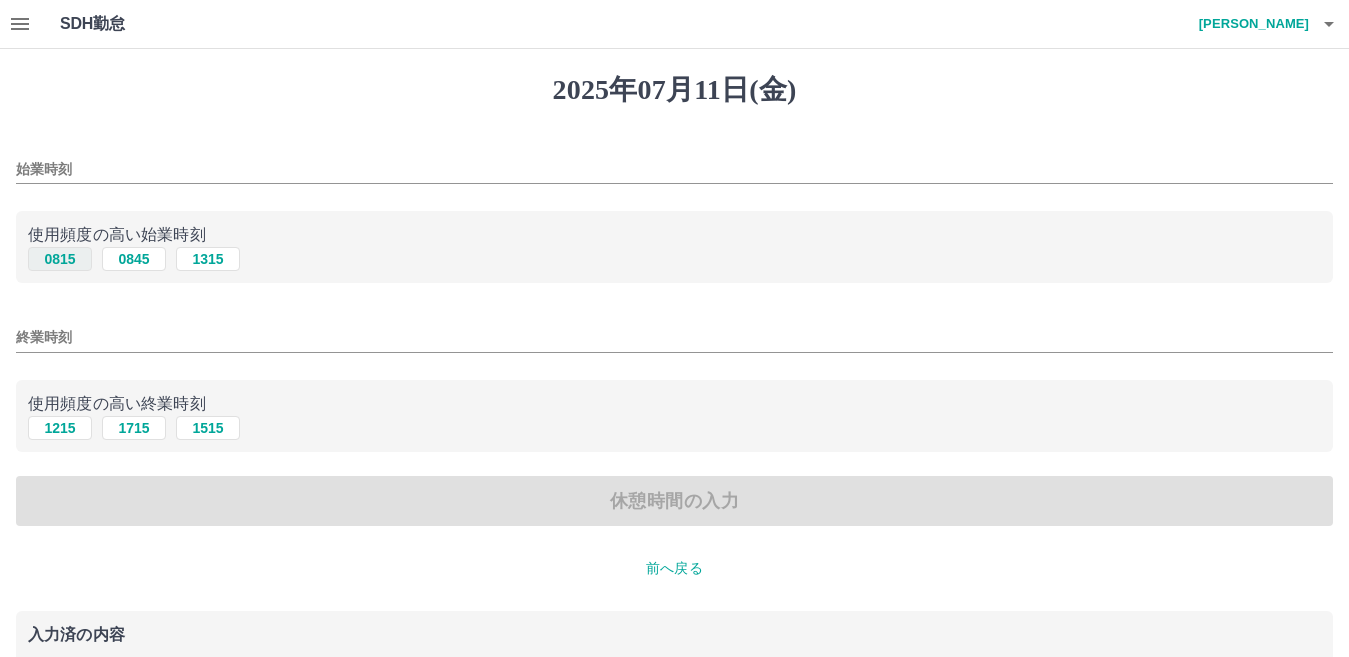 click on "0815" at bounding box center (60, 259) 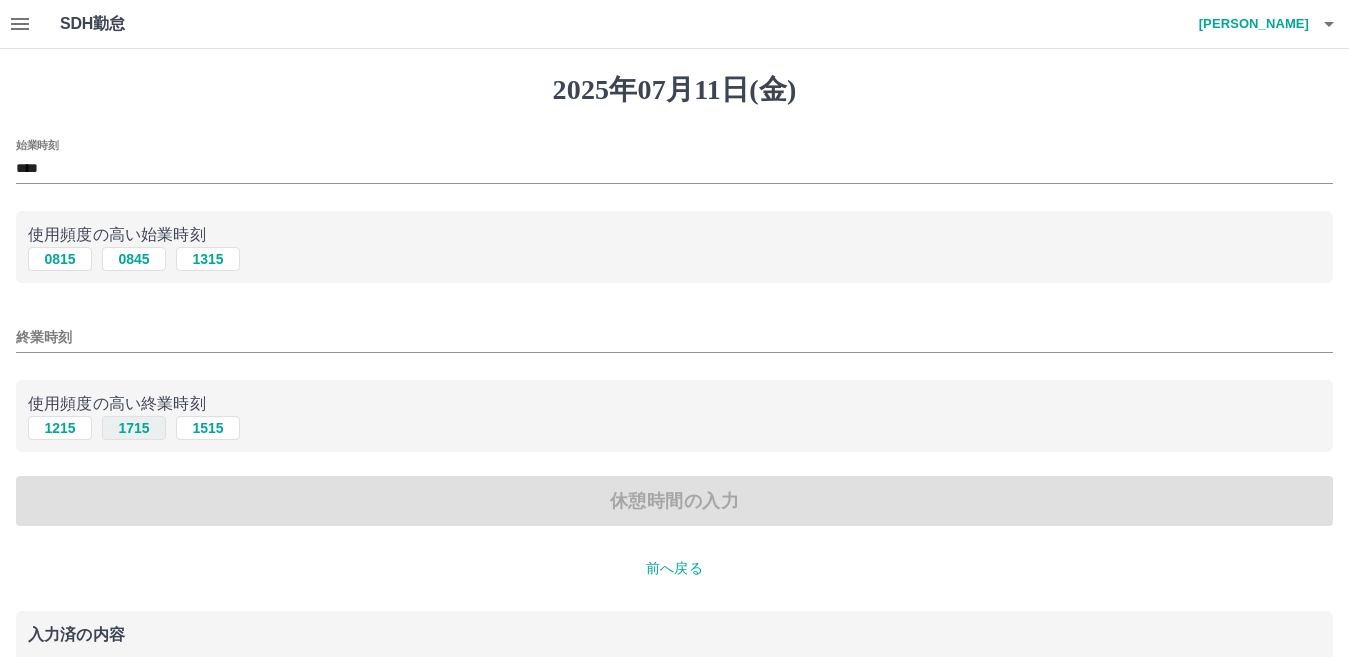 click on "1715" at bounding box center (134, 428) 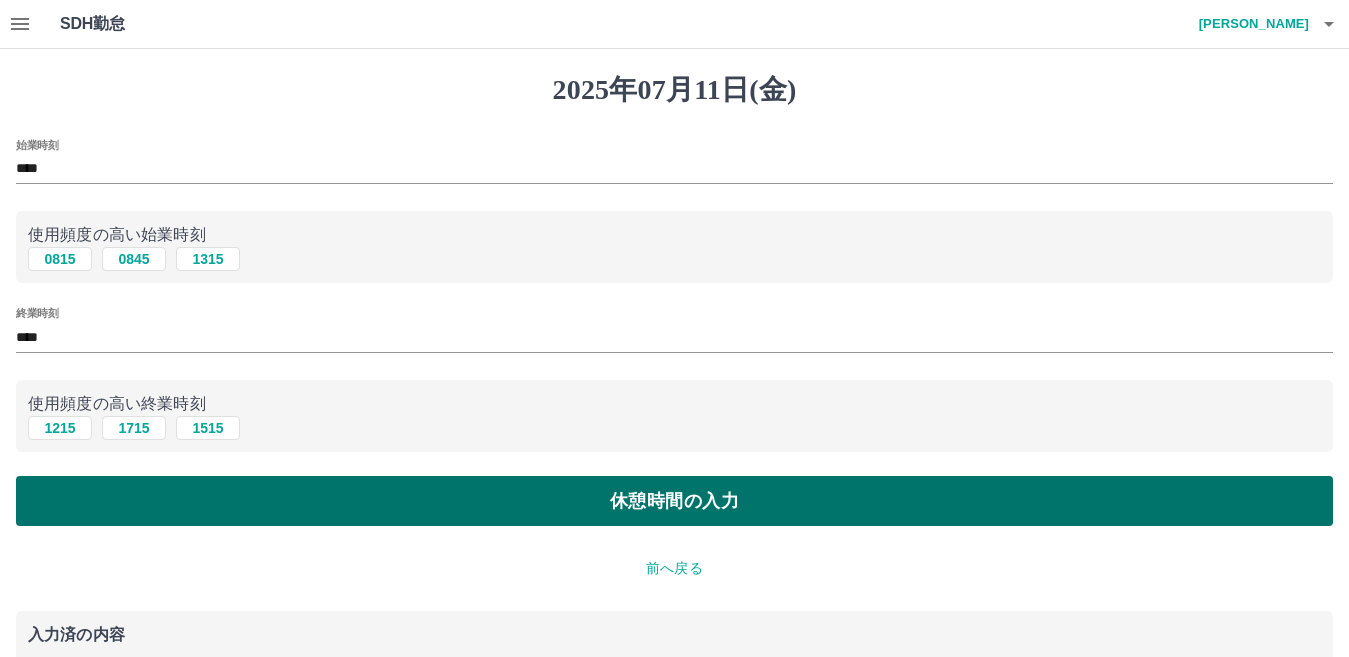 click on "休憩時間の入力" at bounding box center (674, 501) 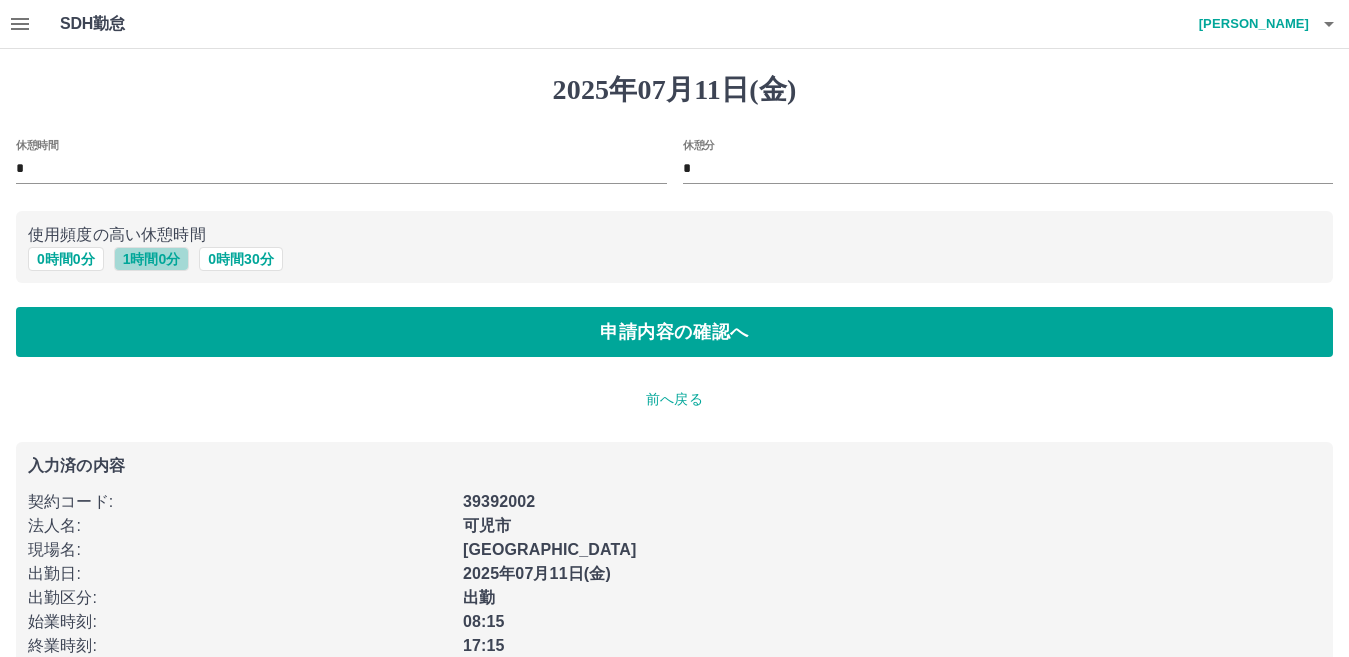 click on "1 時間 0 分" at bounding box center (152, 259) 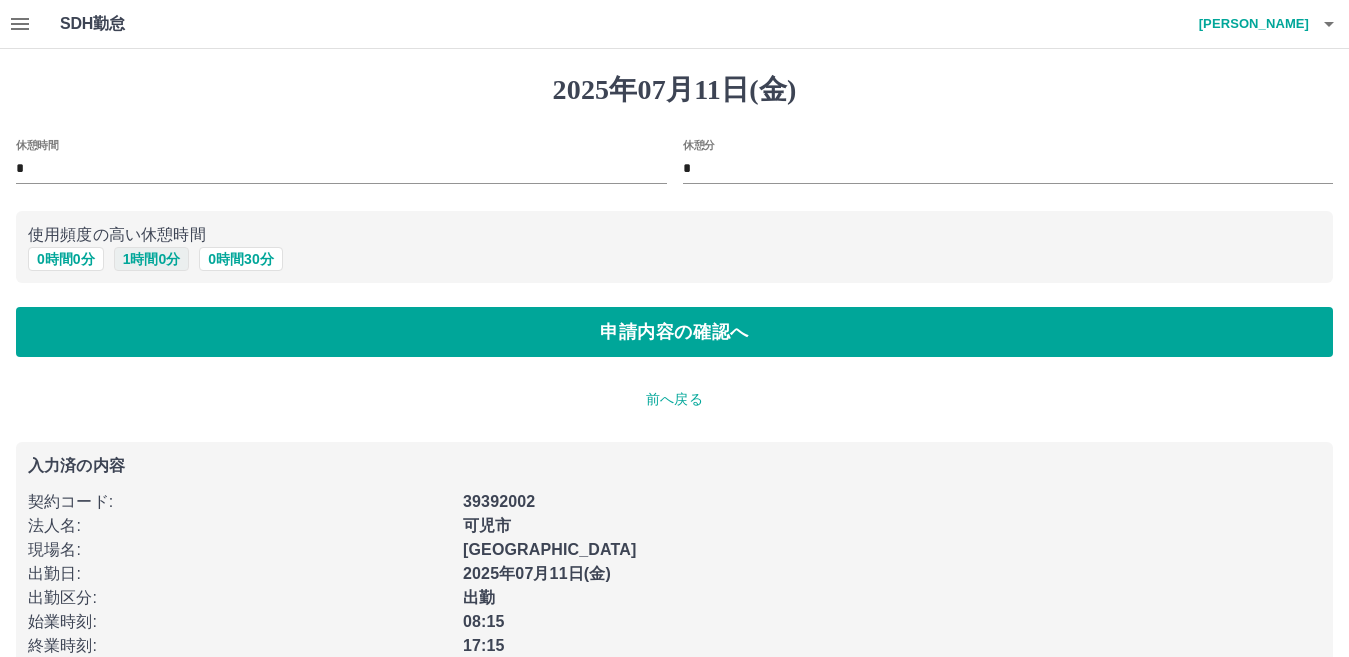 click on "1 時間 0 分" at bounding box center (152, 259) 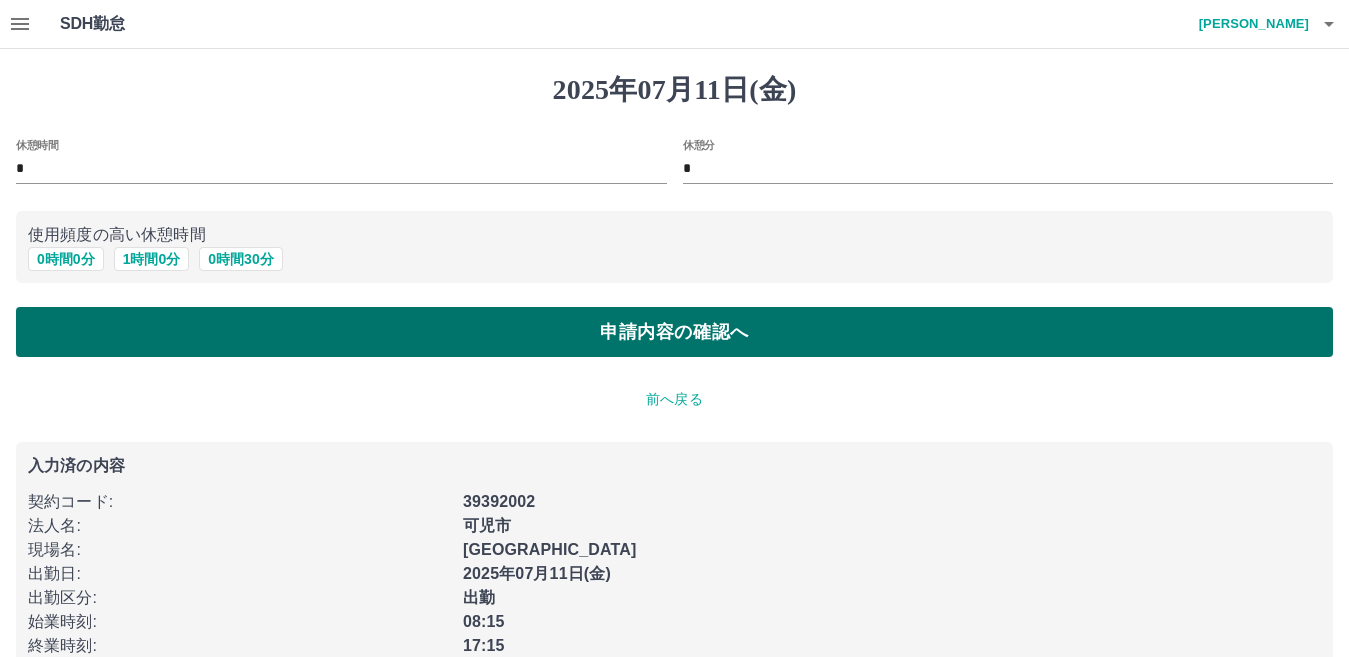 click on "申請内容の確認へ" at bounding box center (674, 332) 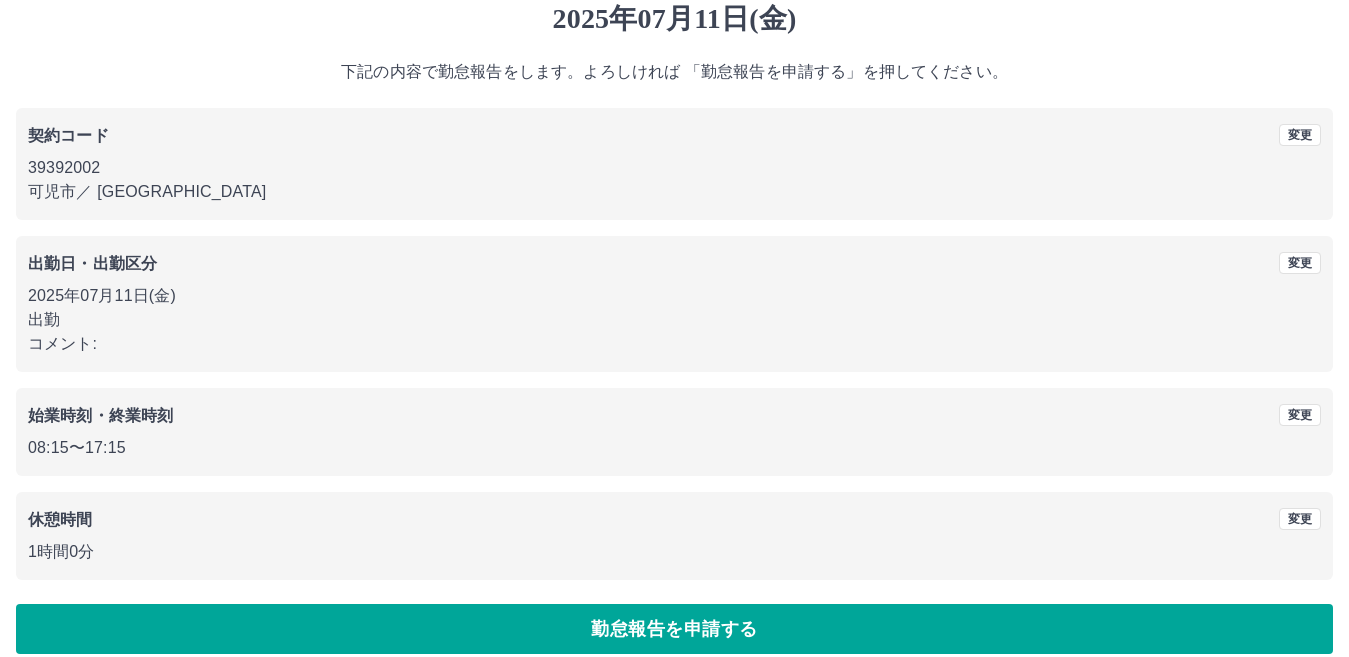 scroll, scrollTop: 92, scrollLeft: 0, axis: vertical 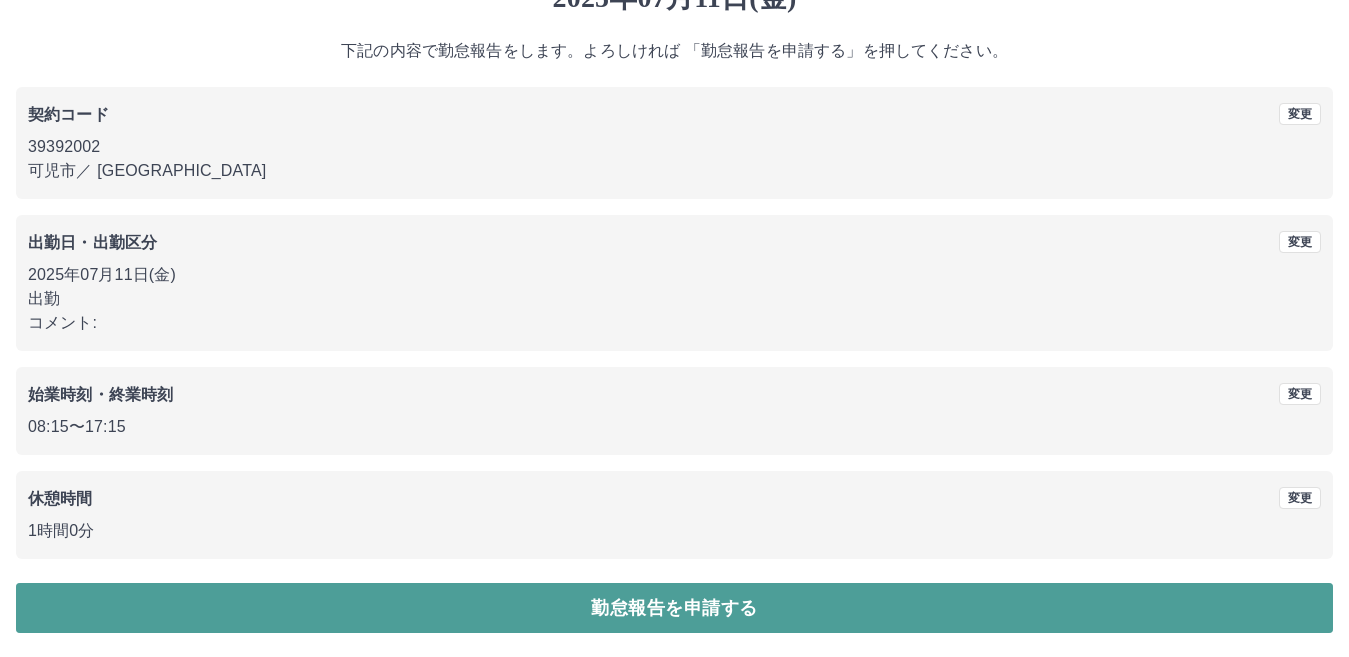 click on "勤怠報告を申請する" at bounding box center [674, 608] 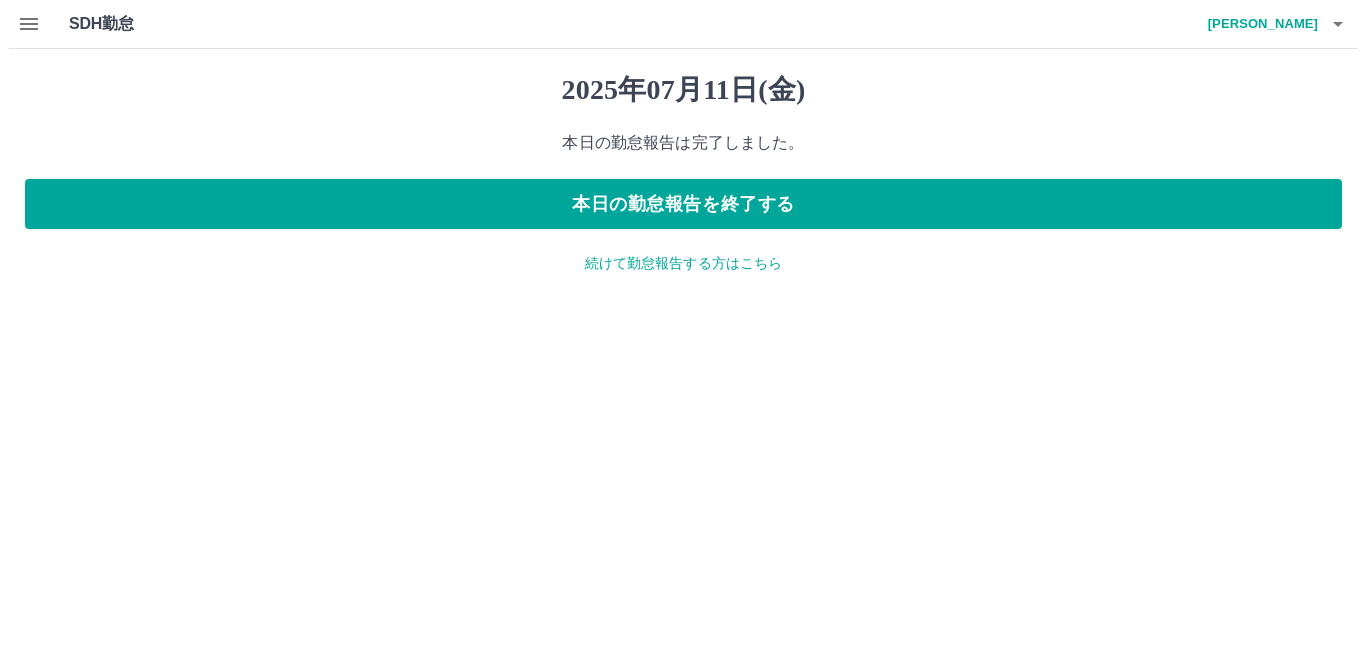scroll, scrollTop: 0, scrollLeft: 0, axis: both 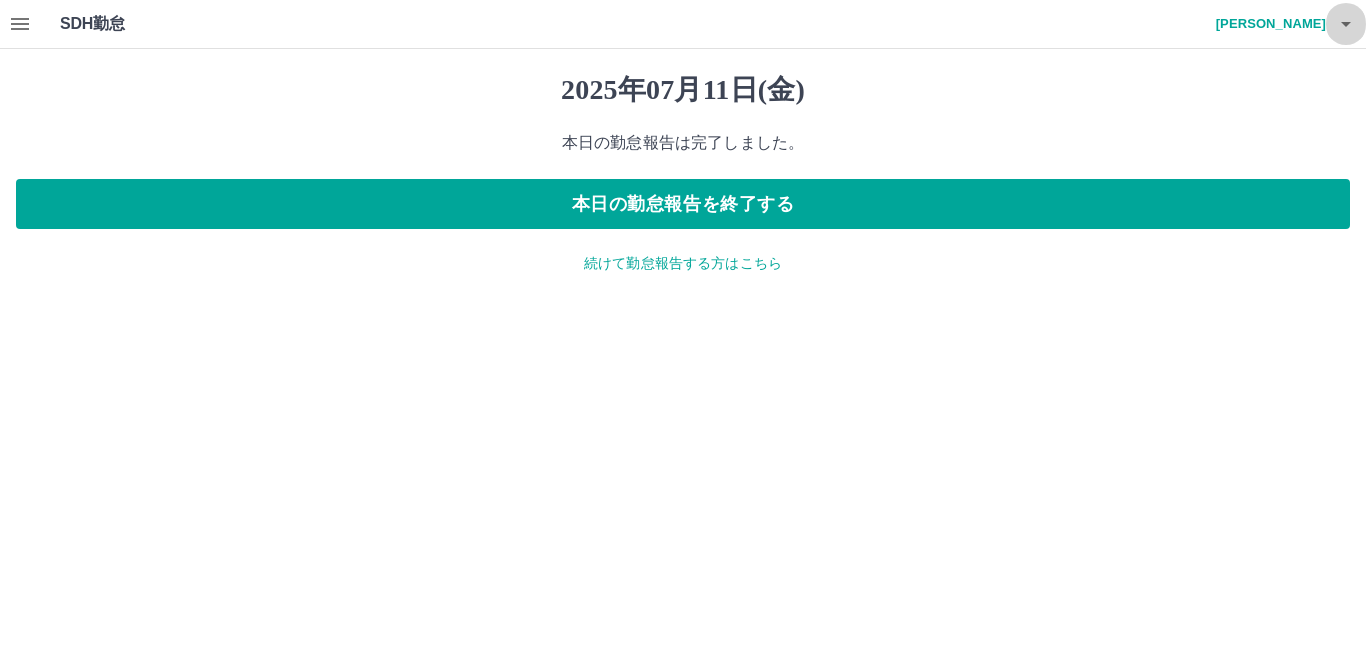 click 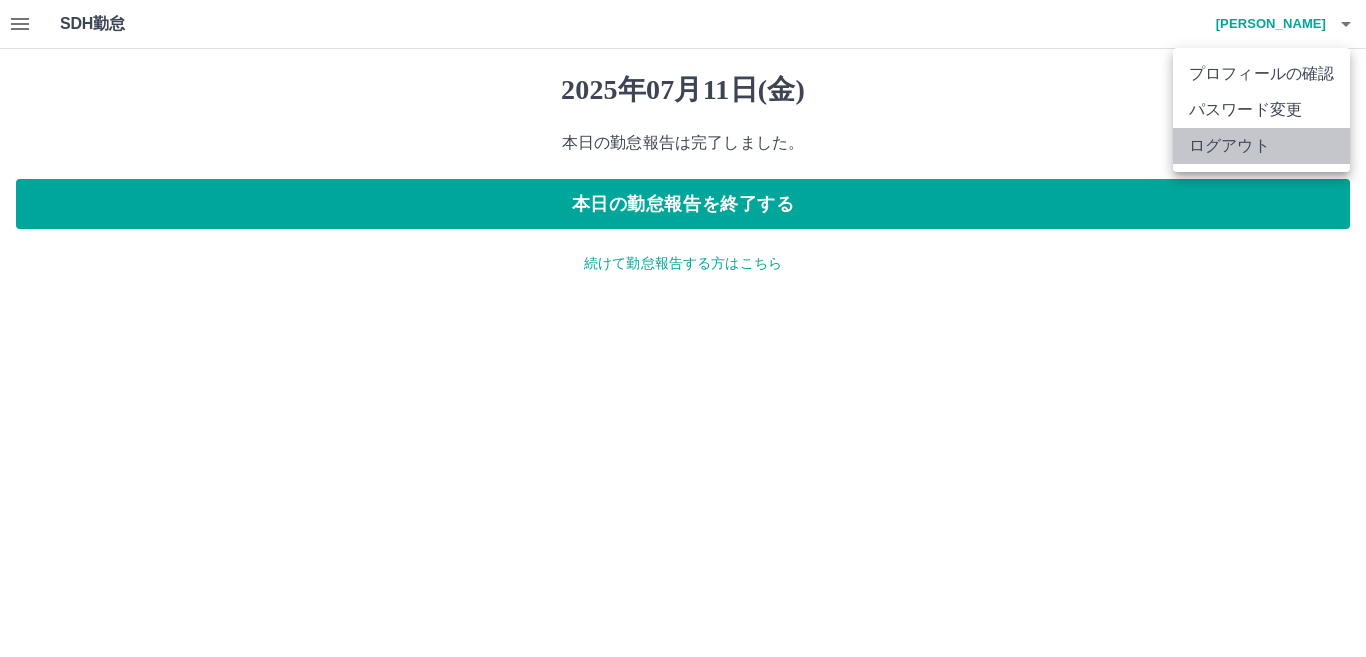 click on "ログアウト" at bounding box center [1261, 146] 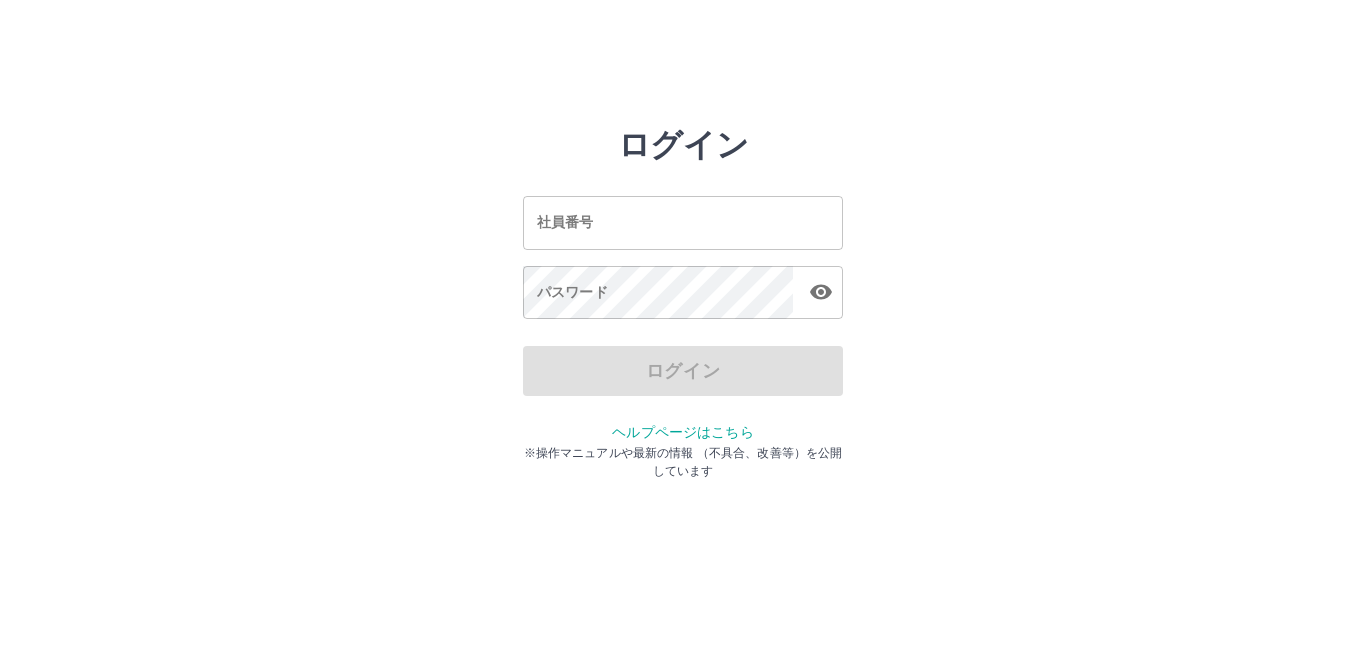 scroll, scrollTop: 0, scrollLeft: 0, axis: both 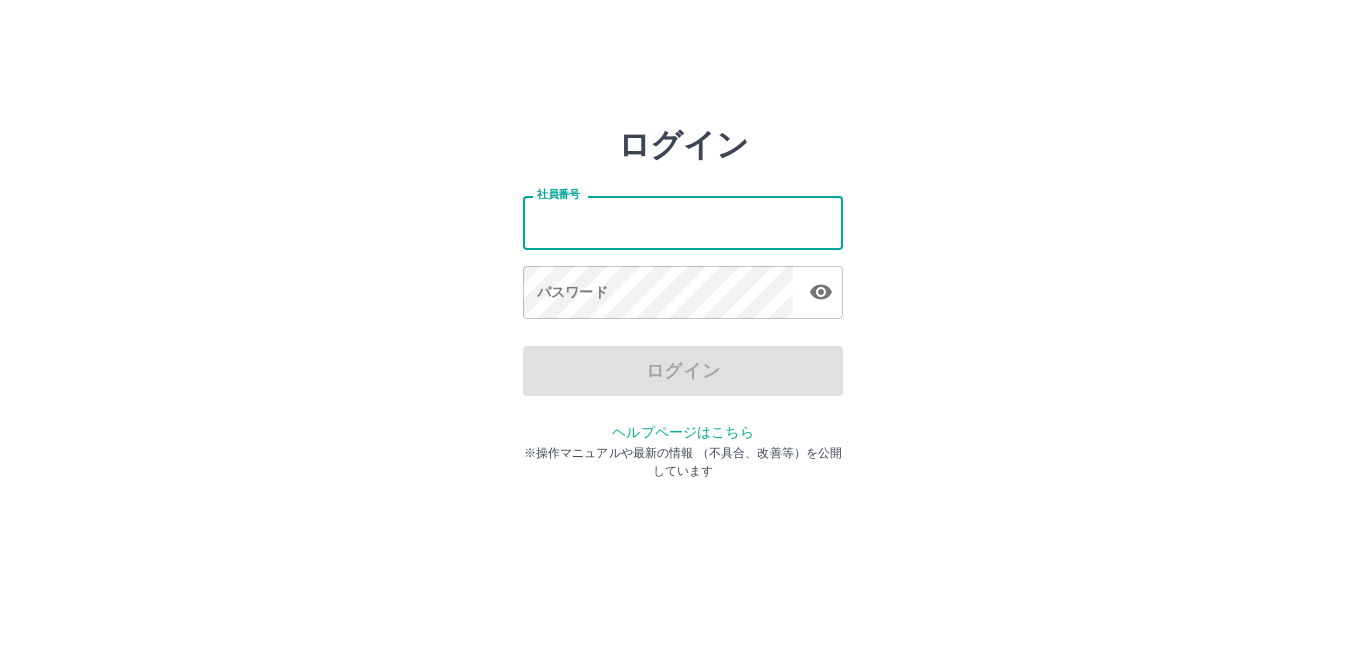 type on "*******" 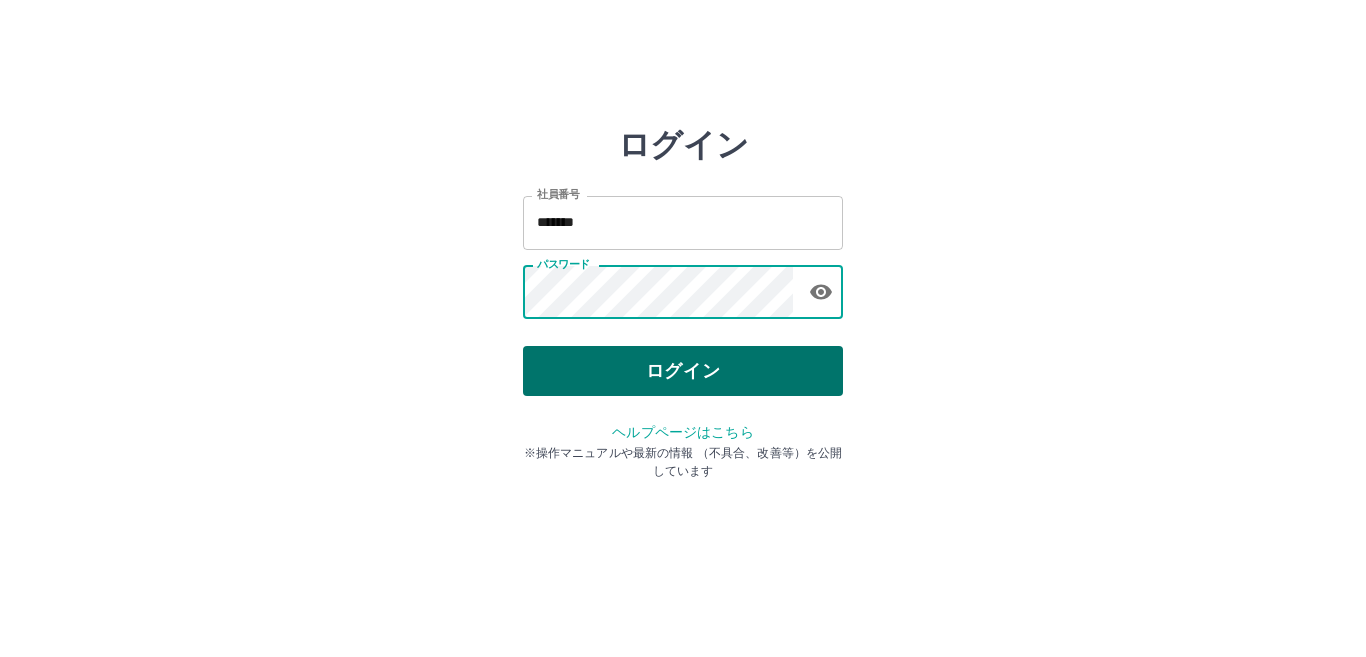 click on "ログイン" at bounding box center (683, 371) 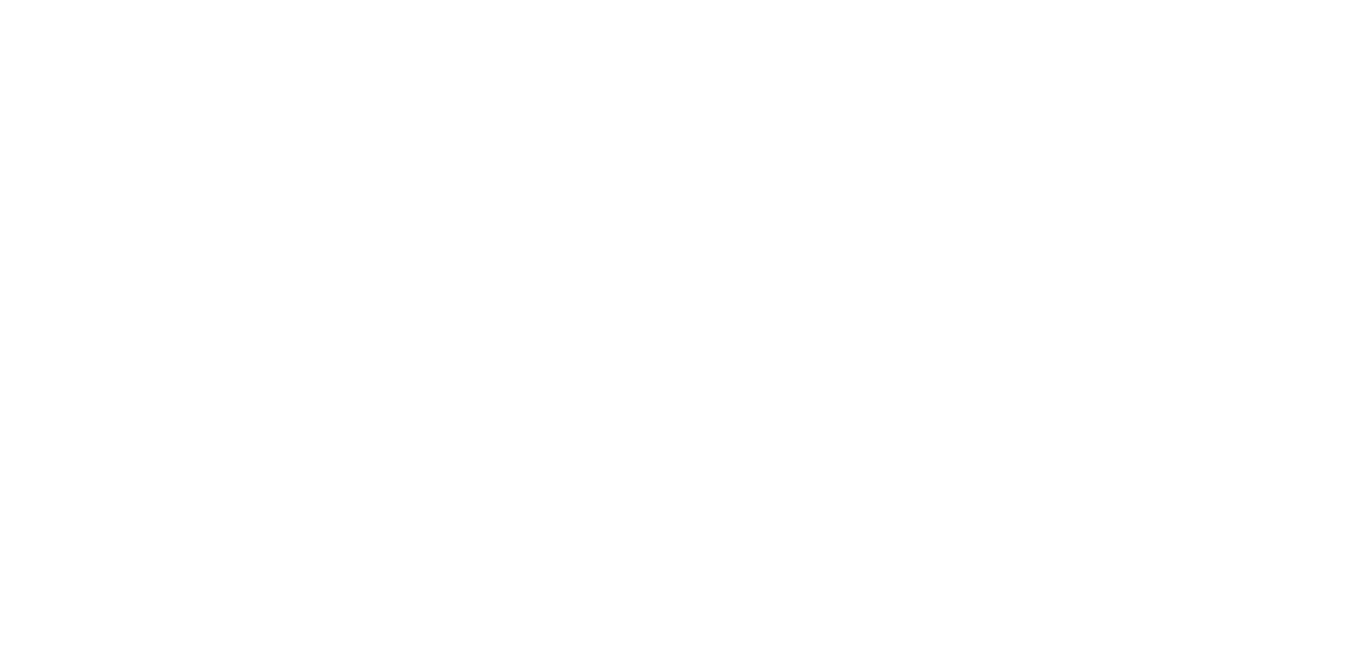 scroll, scrollTop: 0, scrollLeft: 0, axis: both 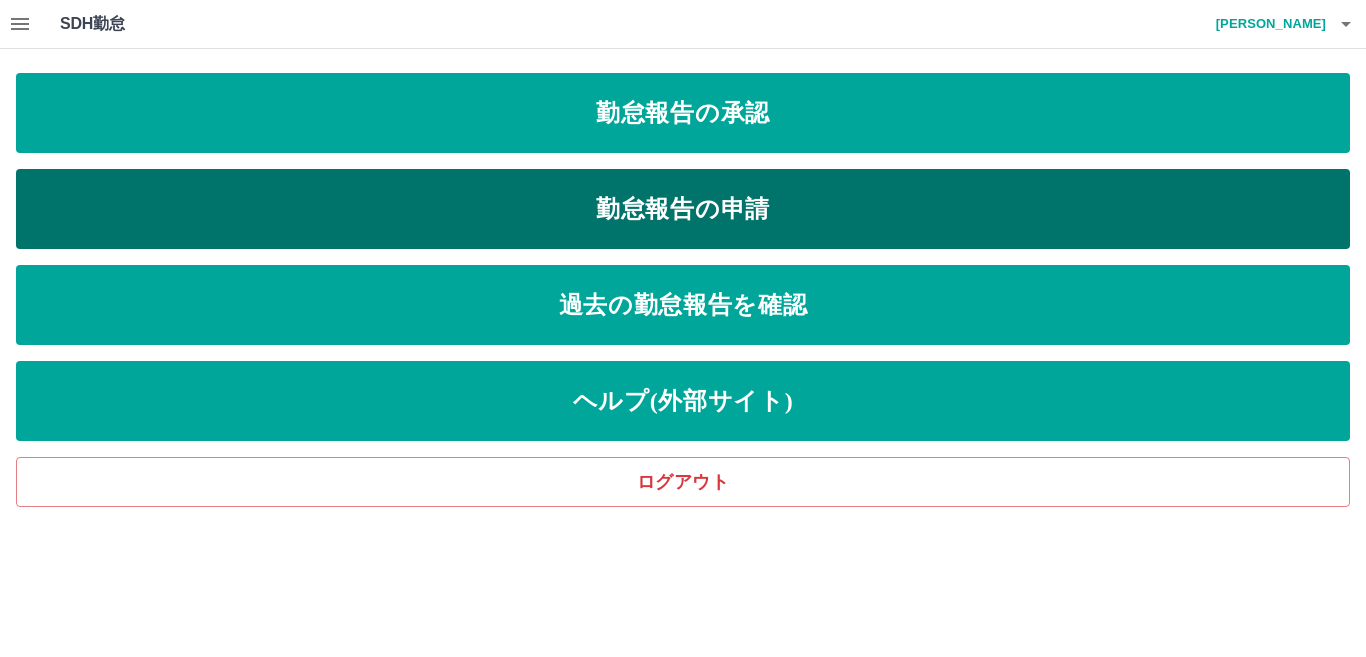 click on "勤怠報告の申請" at bounding box center [683, 209] 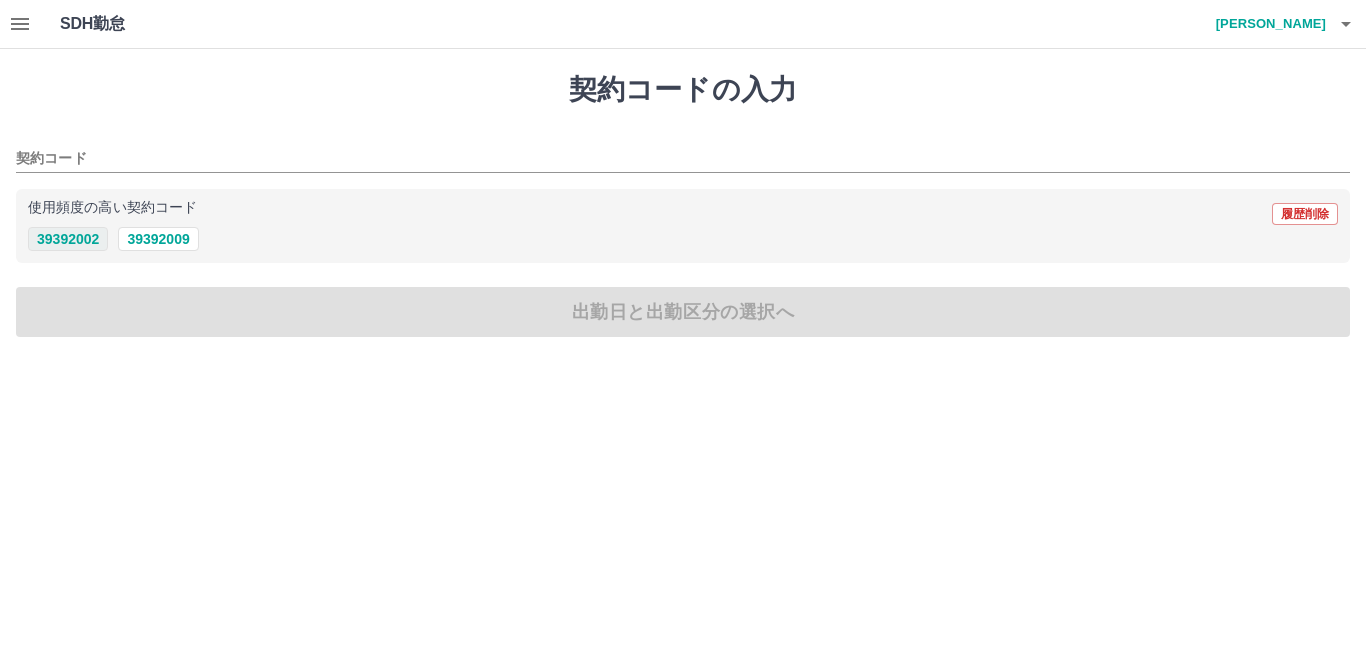 click on "39392002" at bounding box center (68, 239) 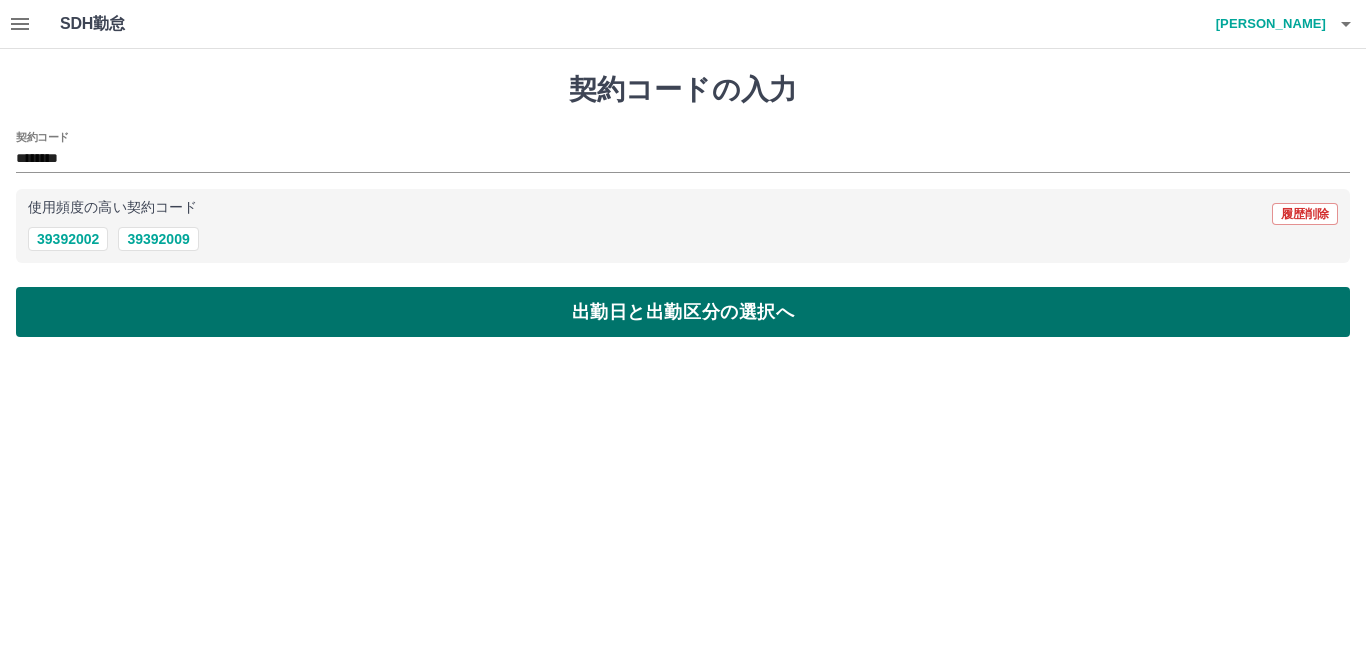 click on "出勤日と出勤区分の選択へ" at bounding box center [683, 312] 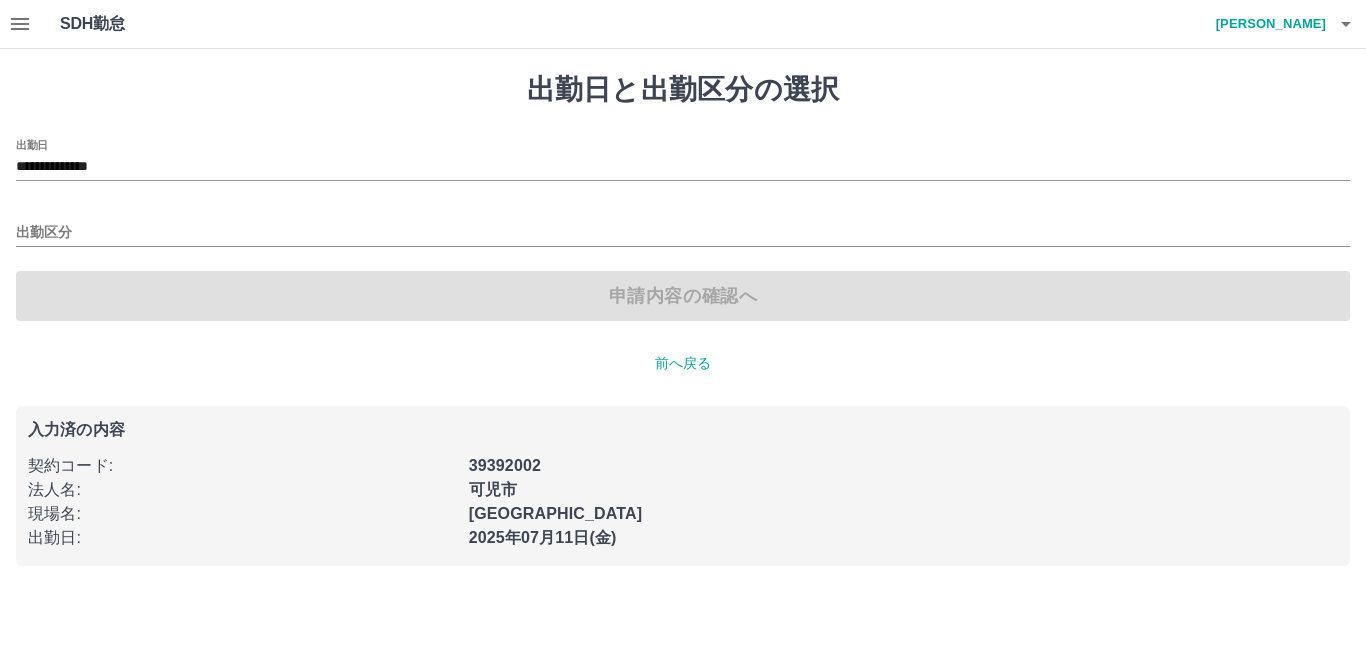 click 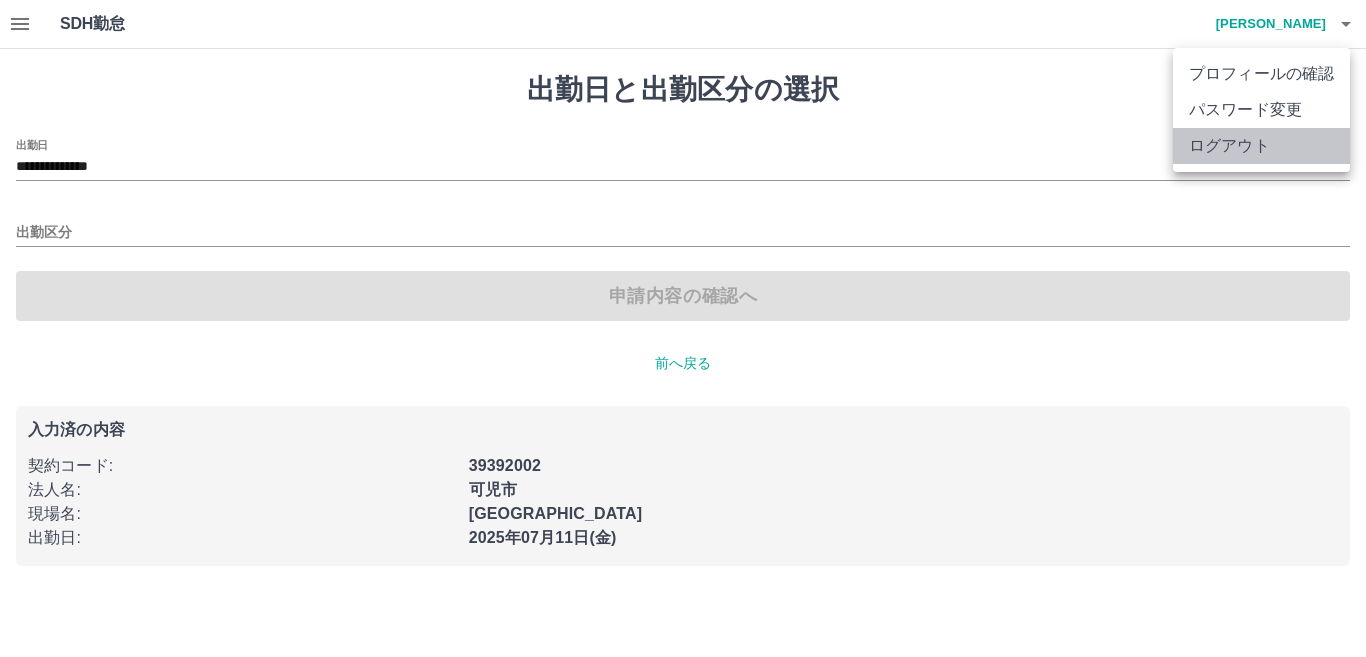 click on "ログアウト" at bounding box center (1261, 146) 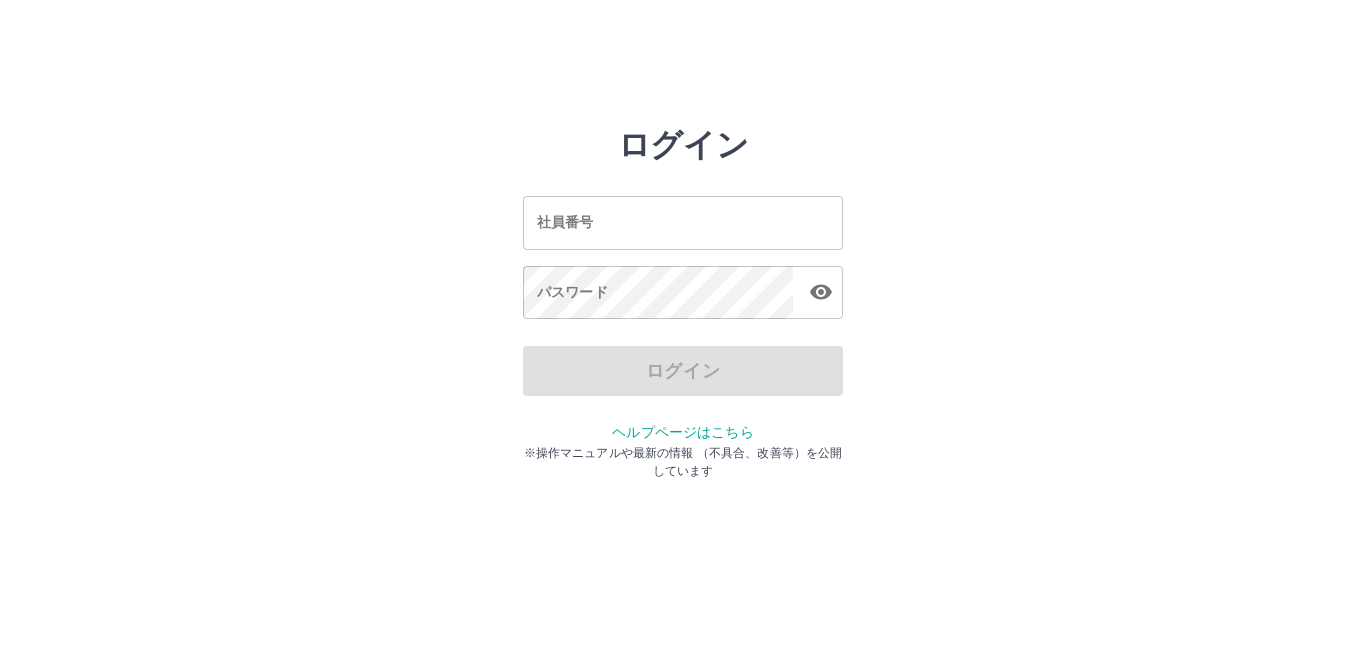 scroll, scrollTop: 0, scrollLeft: 0, axis: both 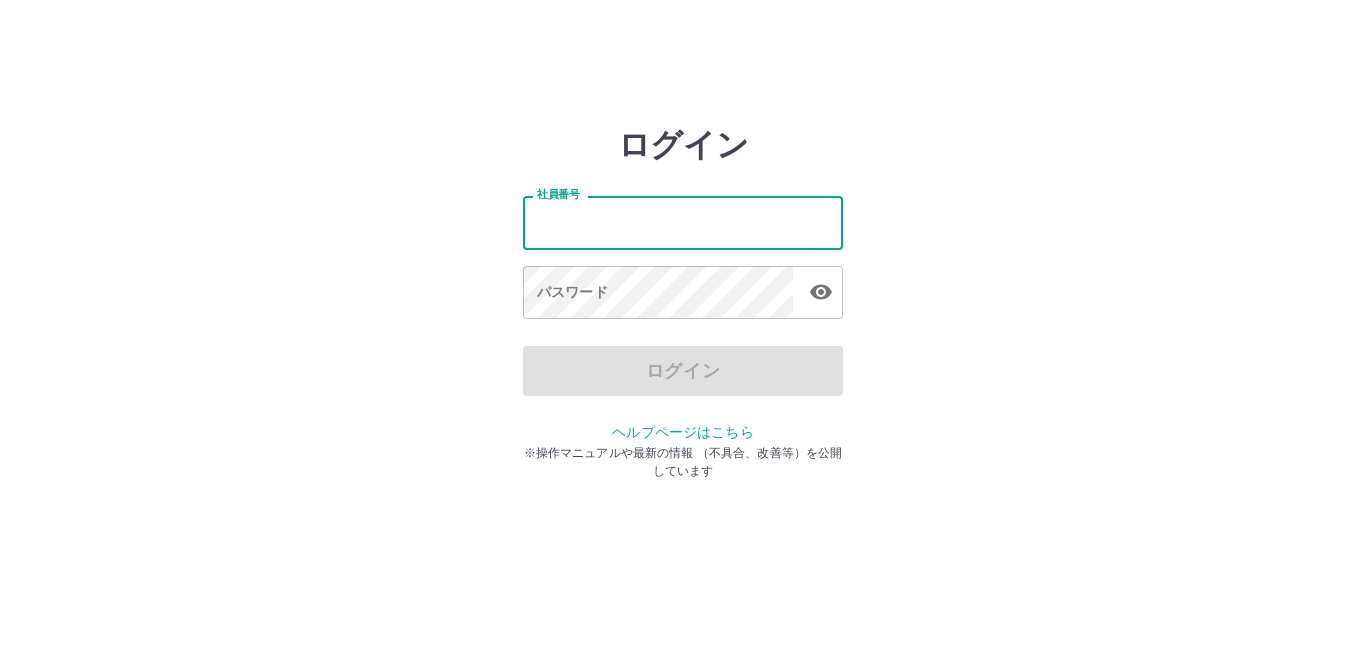 click on "社員番号" at bounding box center (683, 222) 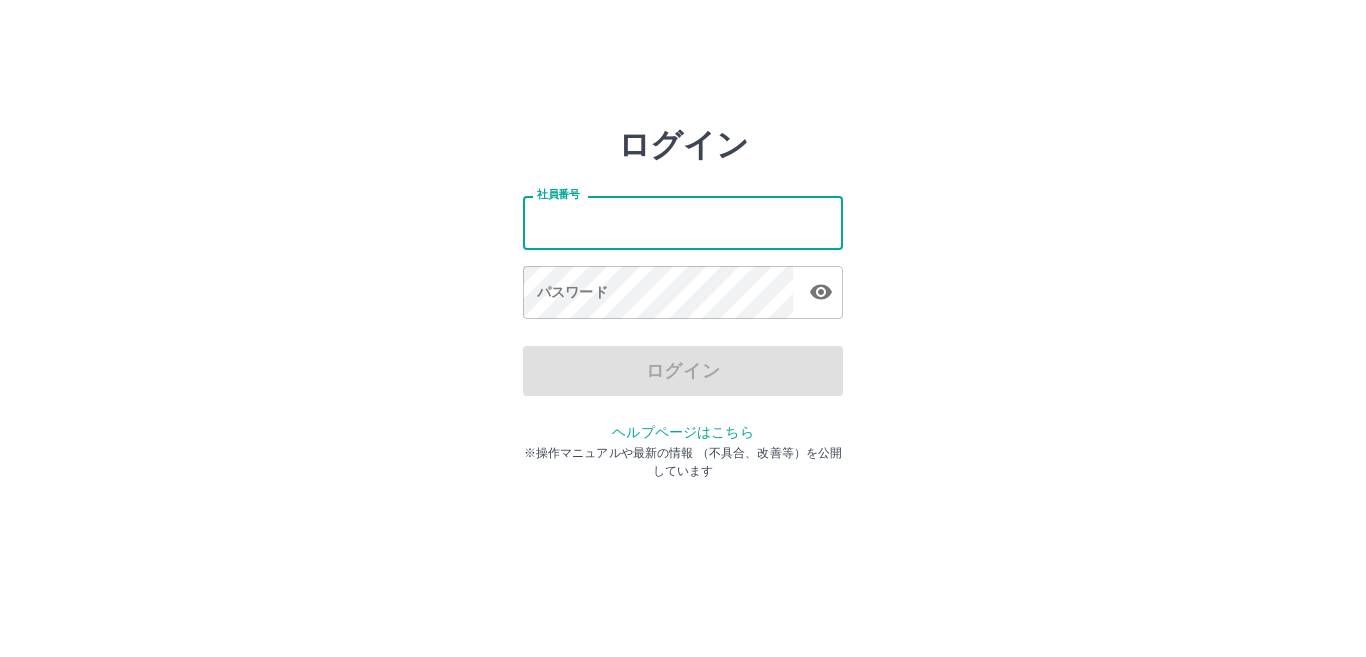type on "*******" 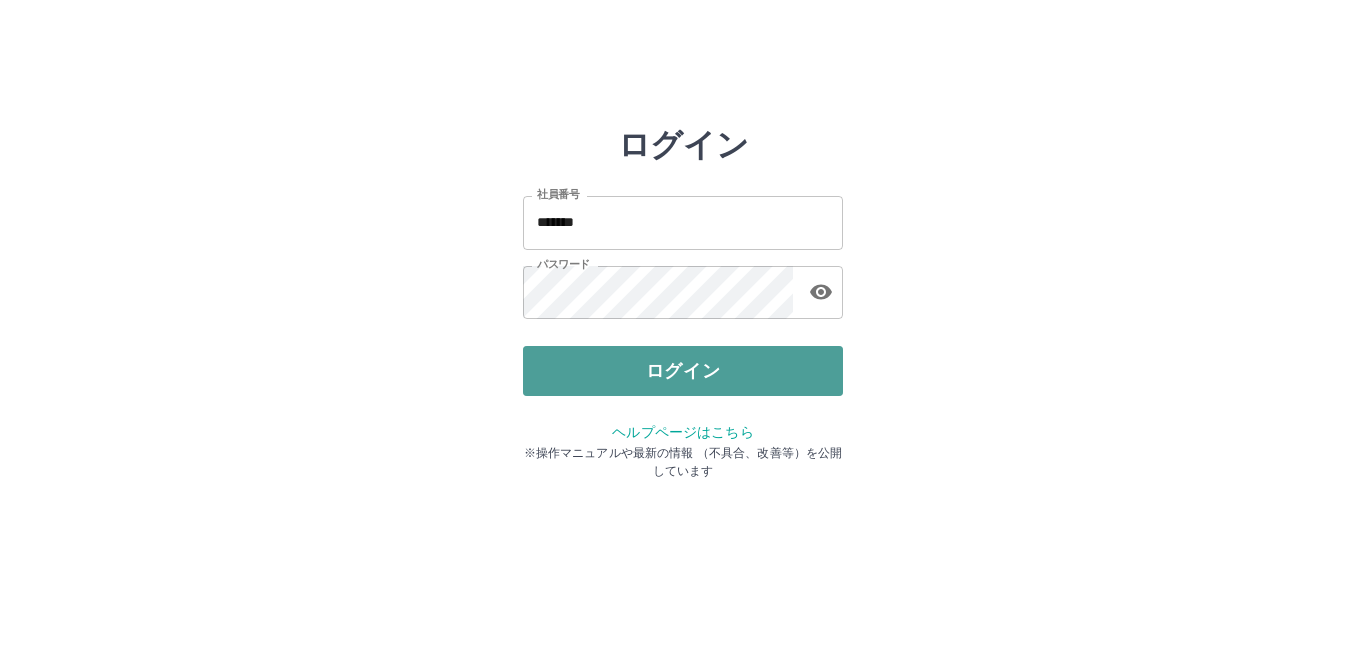 click on "ログイン" at bounding box center (683, 371) 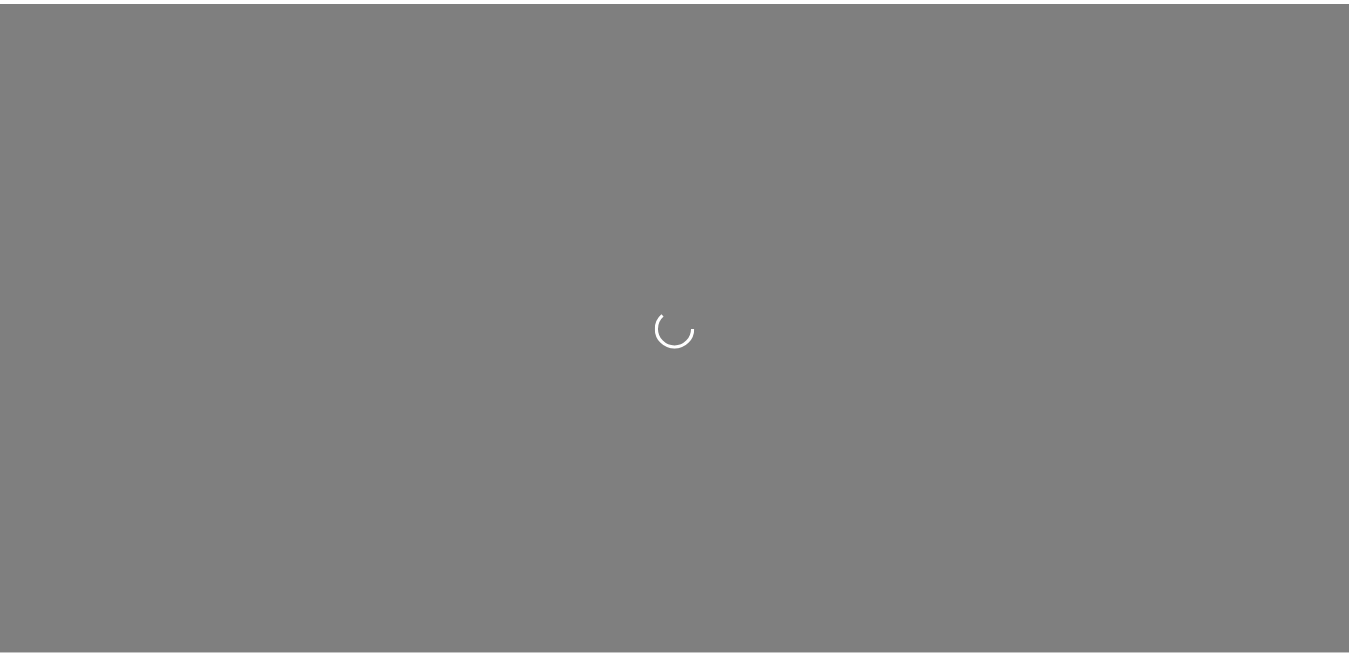 scroll, scrollTop: 0, scrollLeft: 0, axis: both 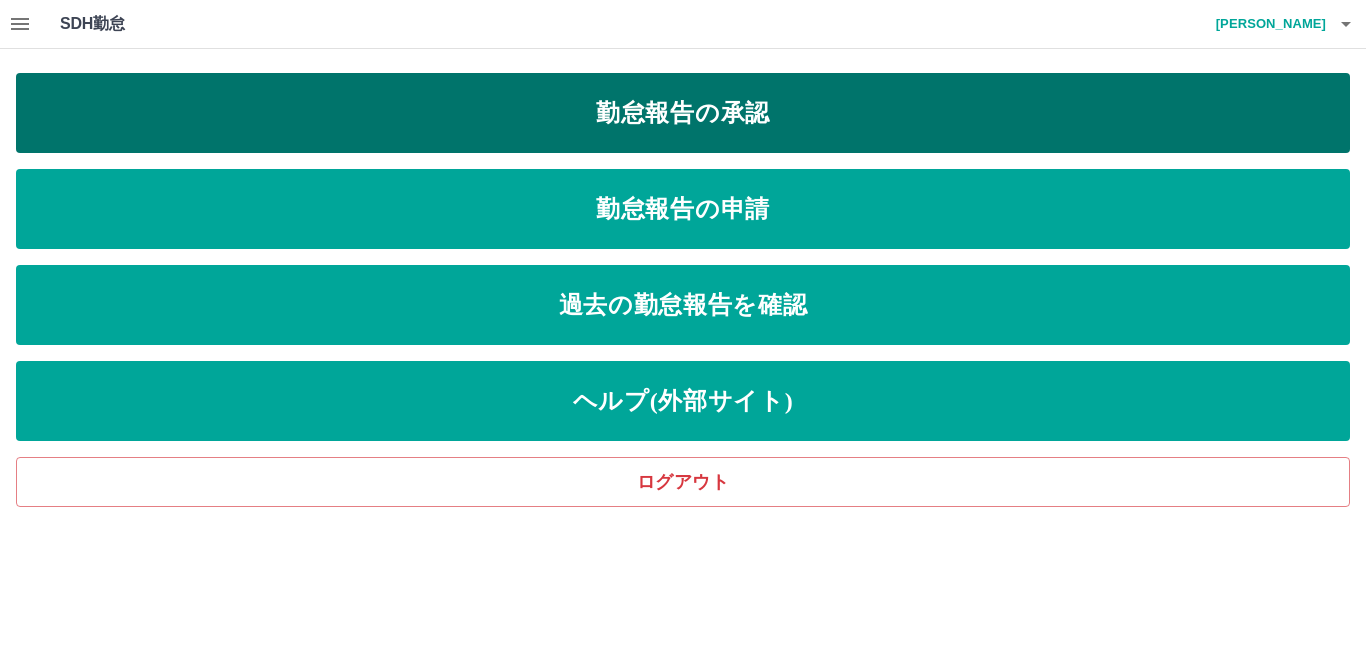 click on "勤怠報告の承認" at bounding box center (683, 113) 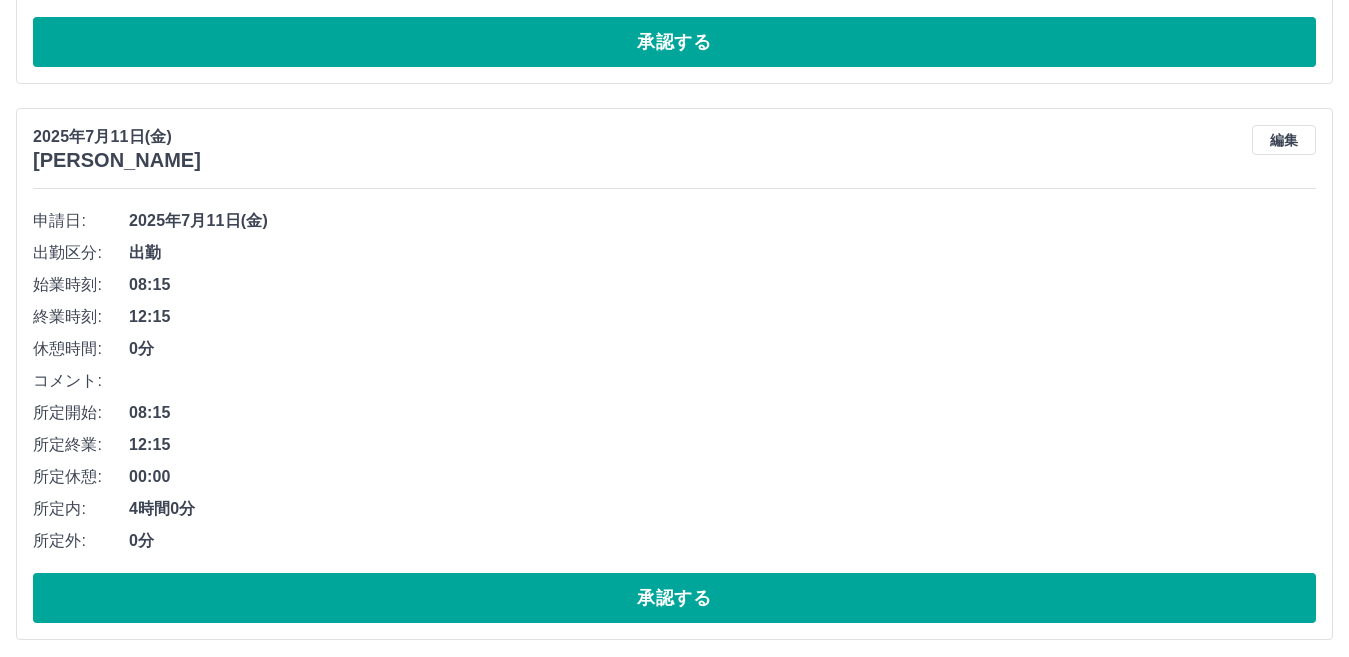scroll, scrollTop: 400, scrollLeft: 0, axis: vertical 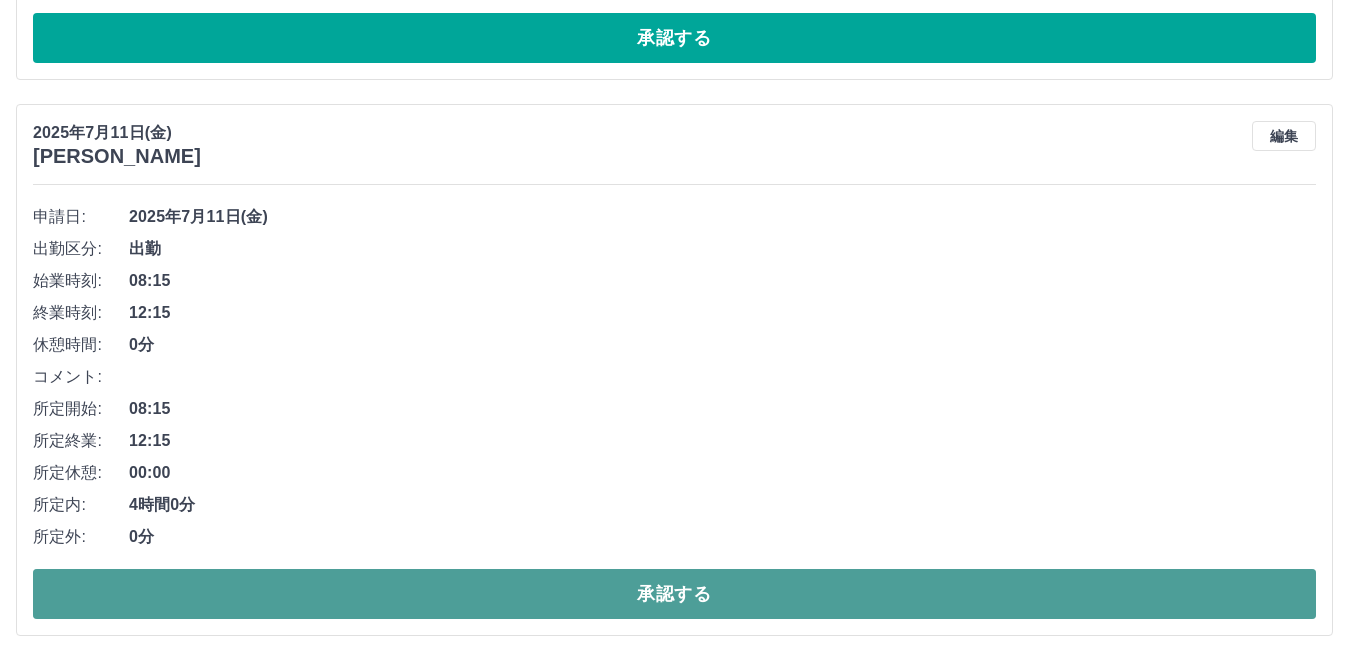 click on "承認する" at bounding box center [674, 594] 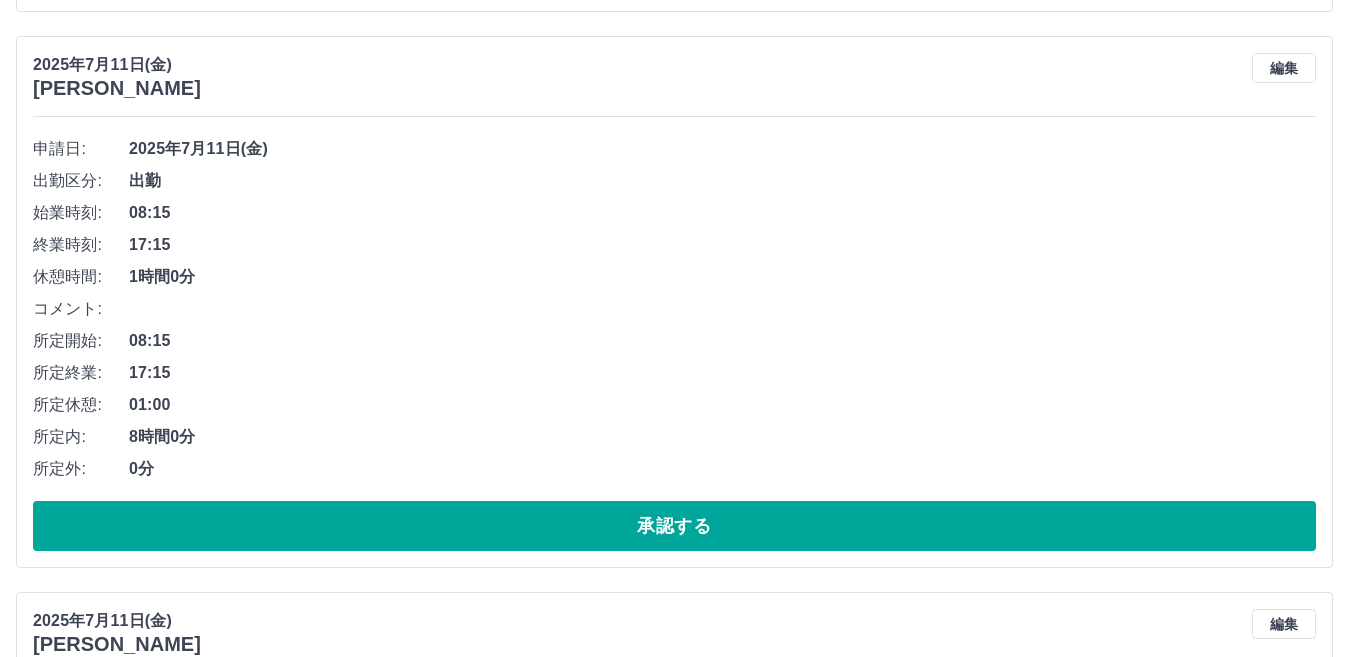 scroll, scrollTop: 600, scrollLeft: 0, axis: vertical 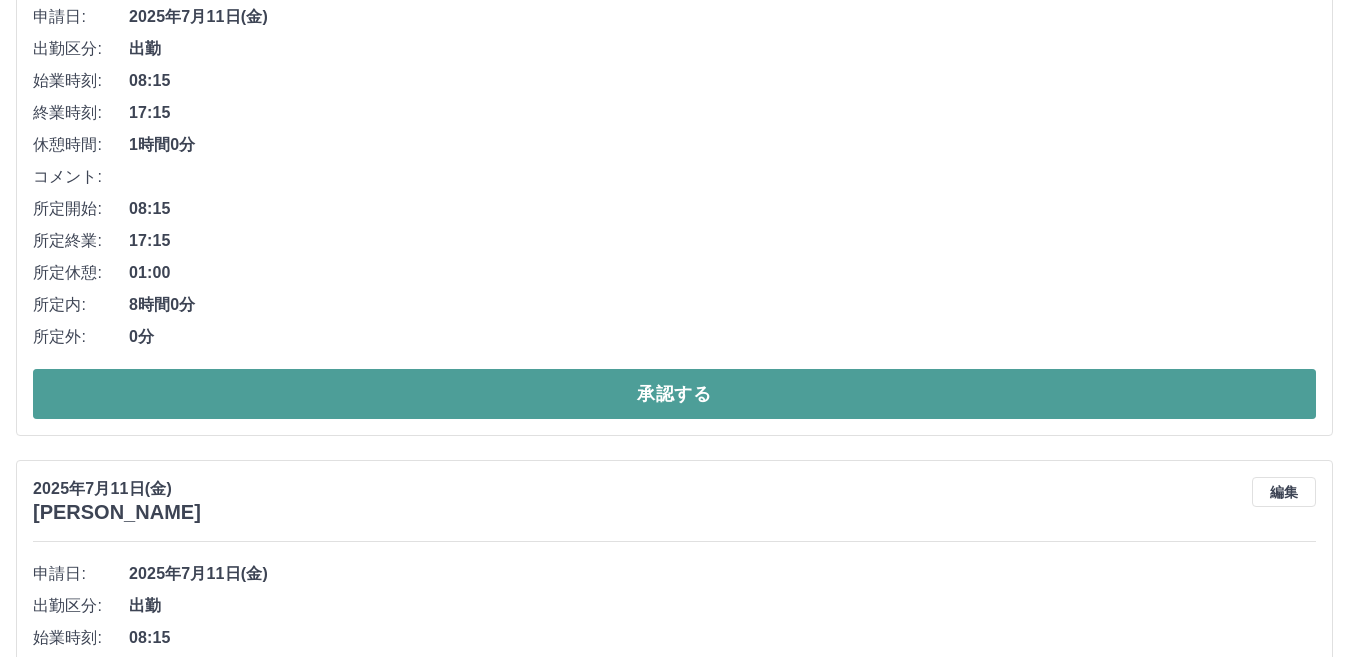 click on "承認する" at bounding box center (674, 394) 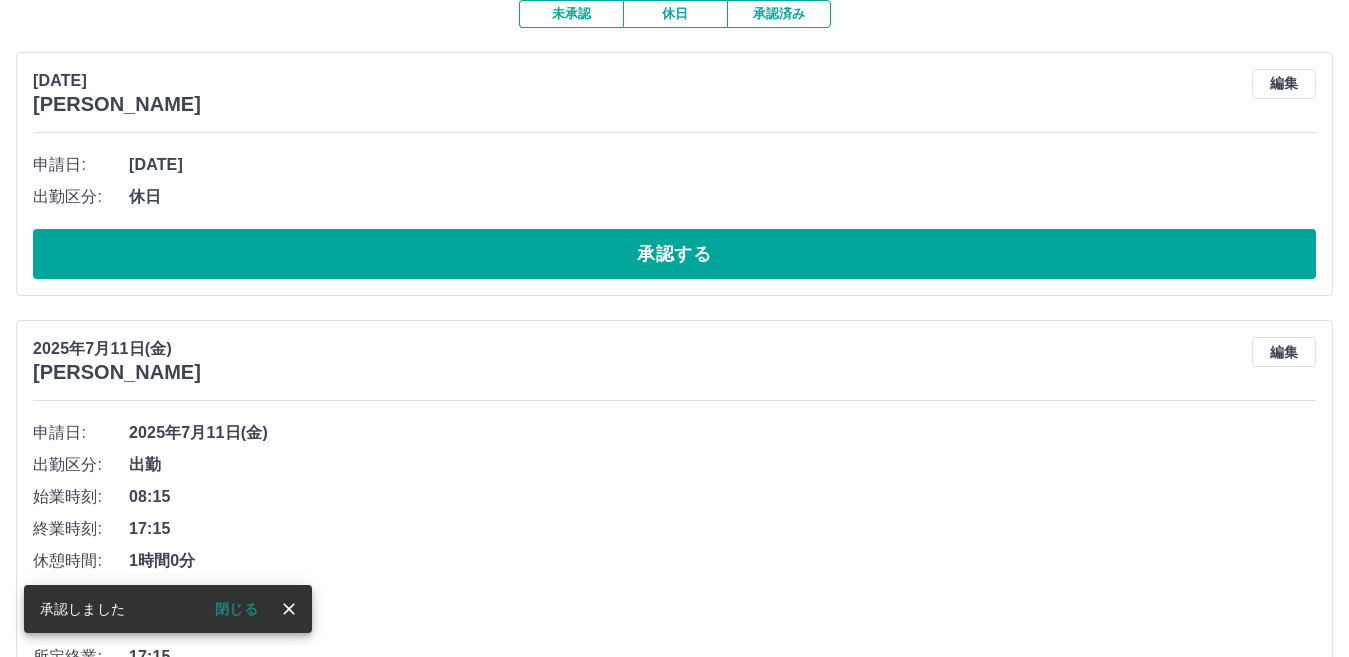 scroll, scrollTop: 444, scrollLeft: 0, axis: vertical 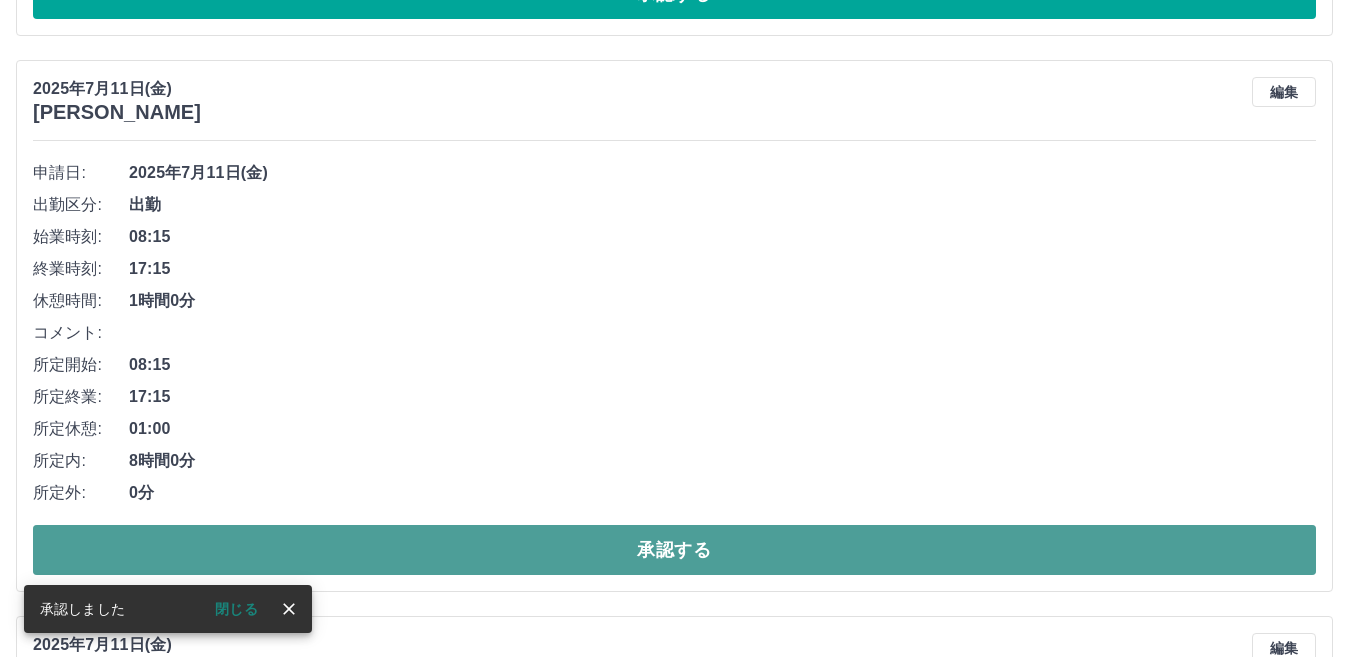 click on "承認する" at bounding box center [674, 550] 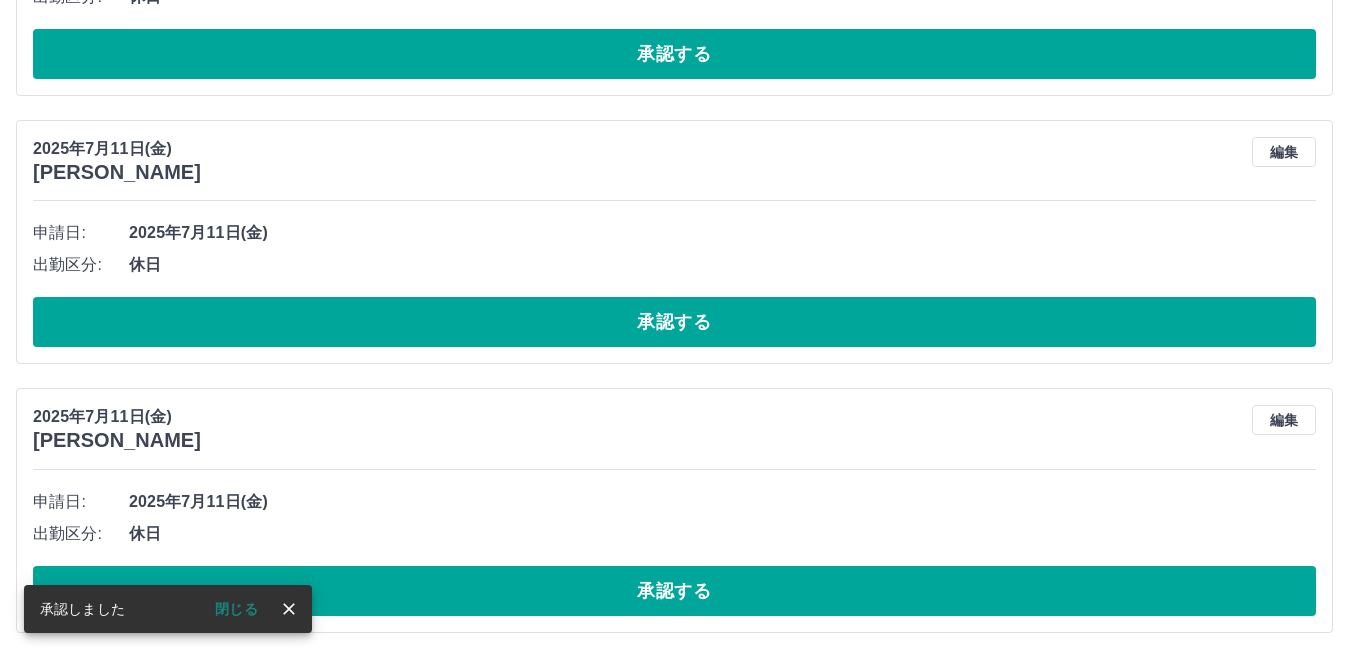 scroll, scrollTop: 386, scrollLeft: 0, axis: vertical 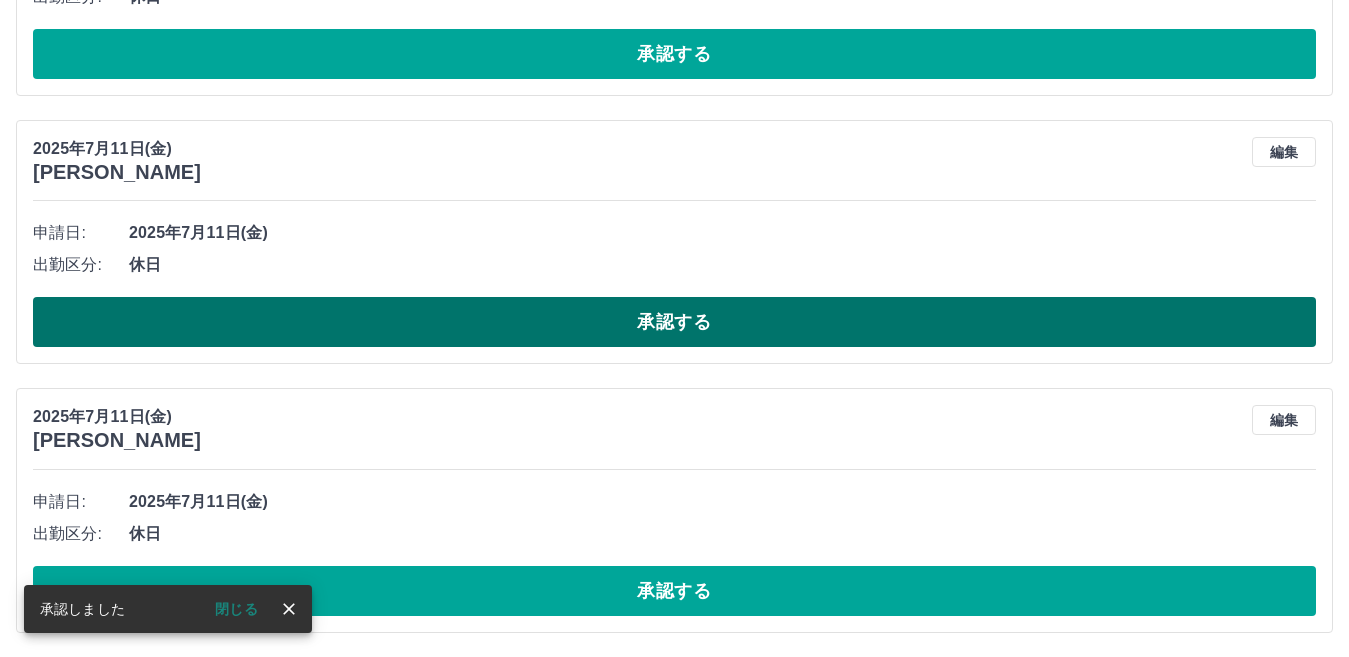 click on "承認する" at bounding box center (674, 322) 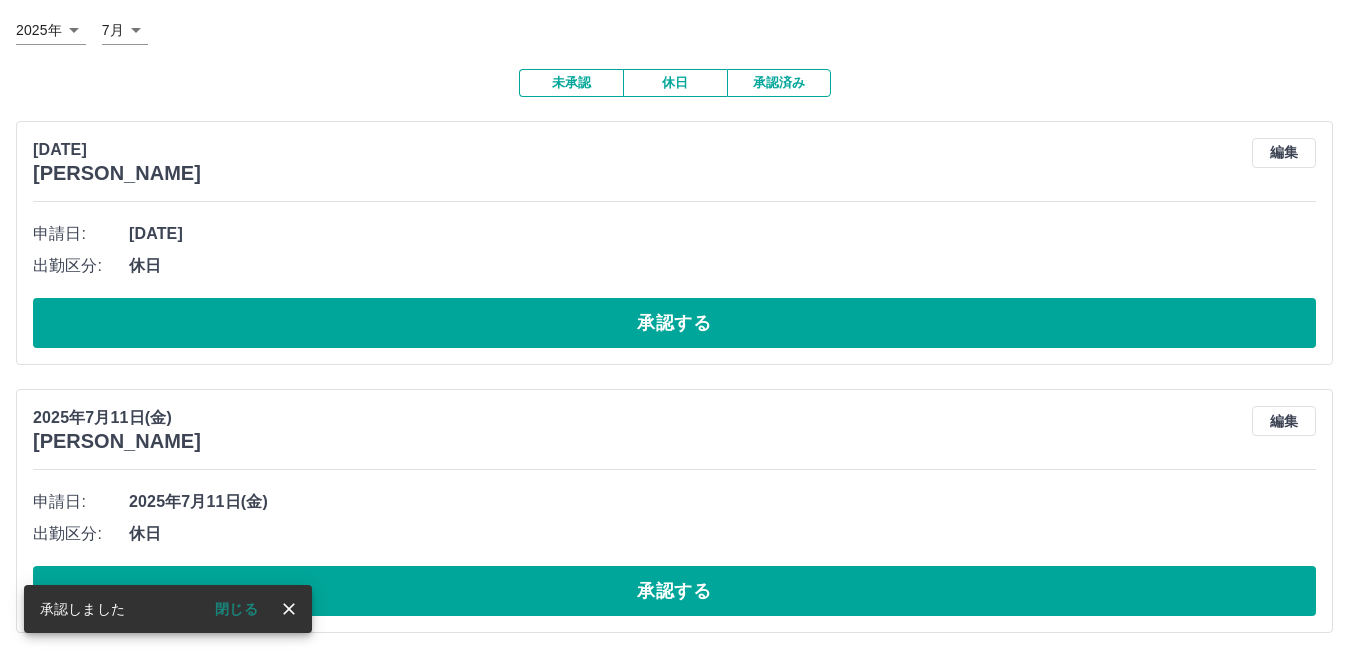 scroll, scrollTop: 117, scrollLeft: 0, axis: vertical 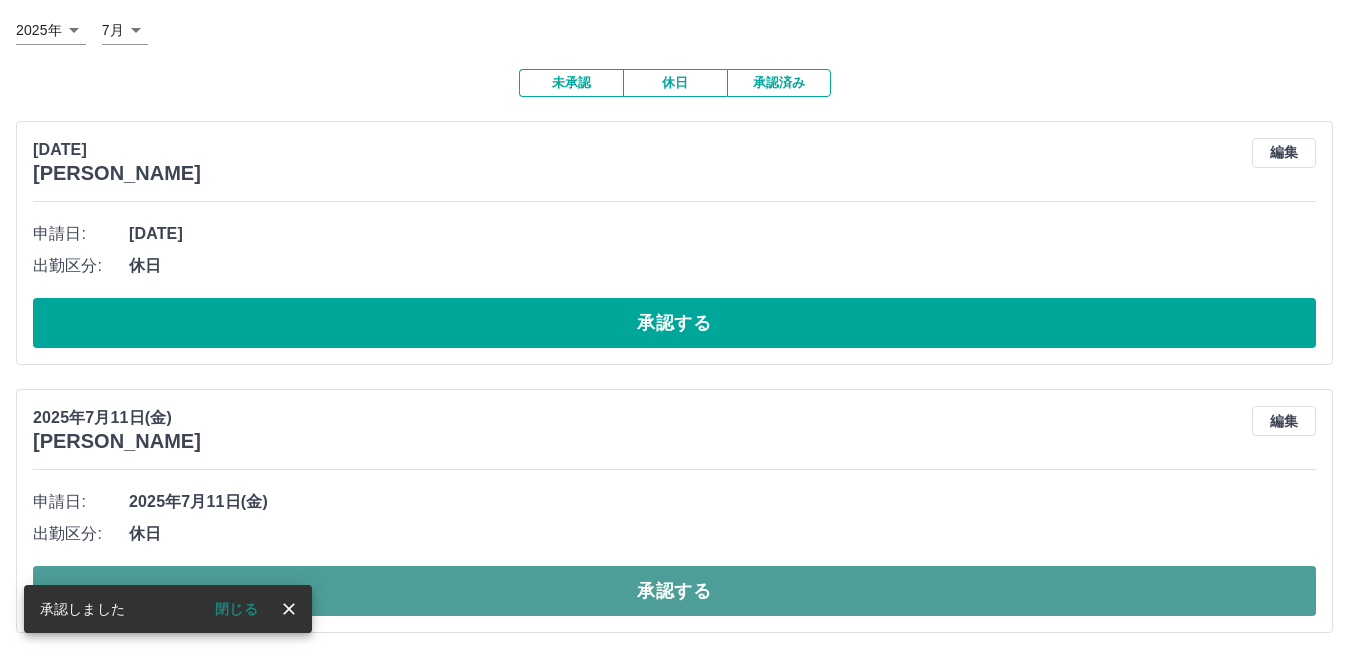 click on "承認する" at bounding box center (674, 591) 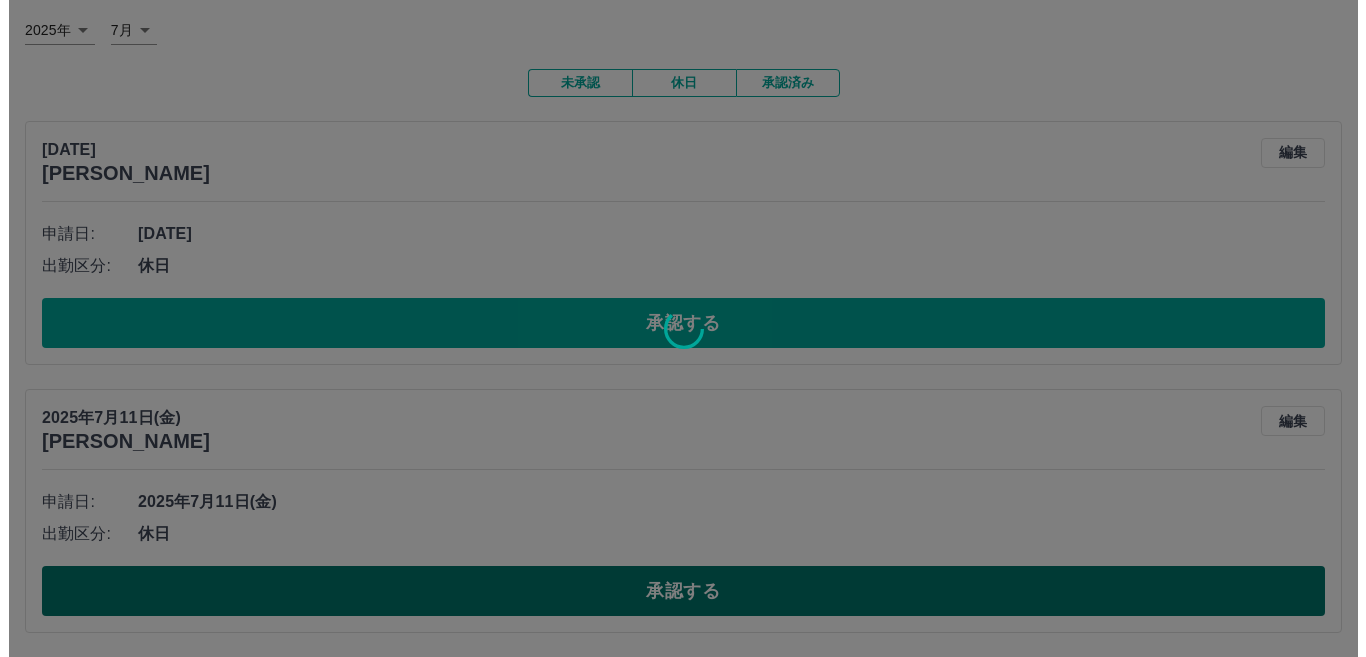 scroll, scrollTop: 0, scrollLeft: 0, axis: both 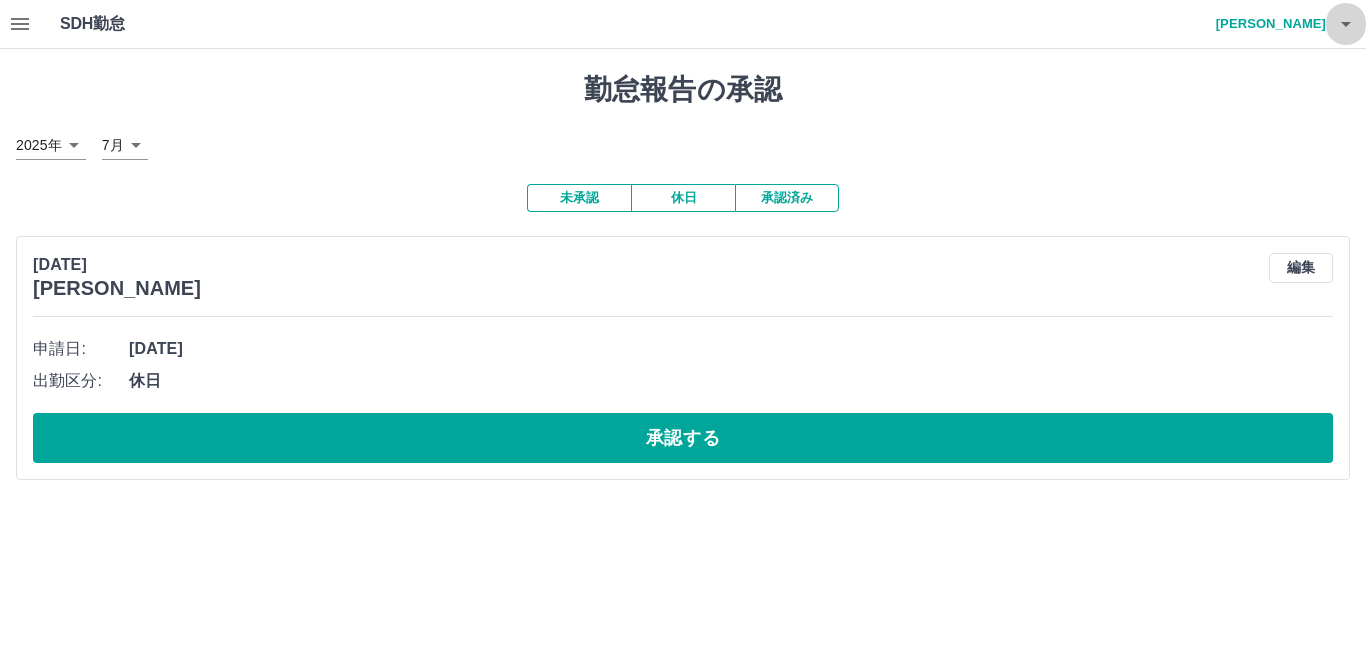click 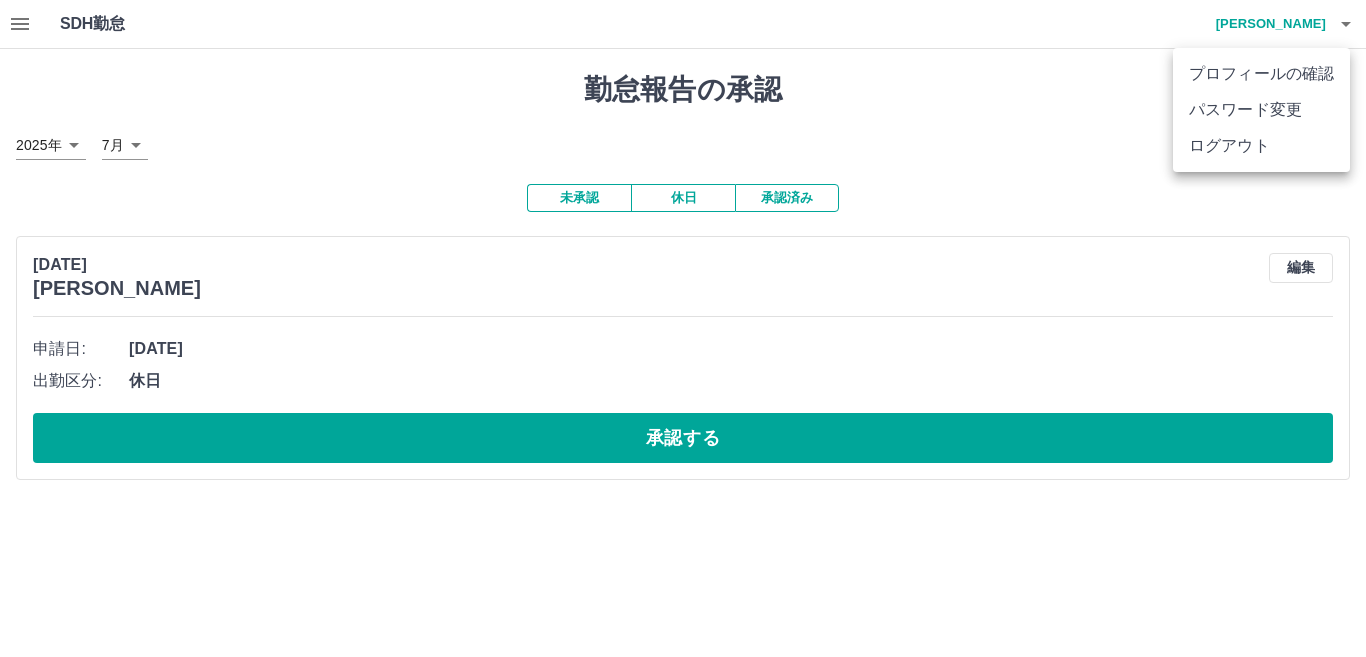 click on "ログアウト" at bounding box center [1261, 146] 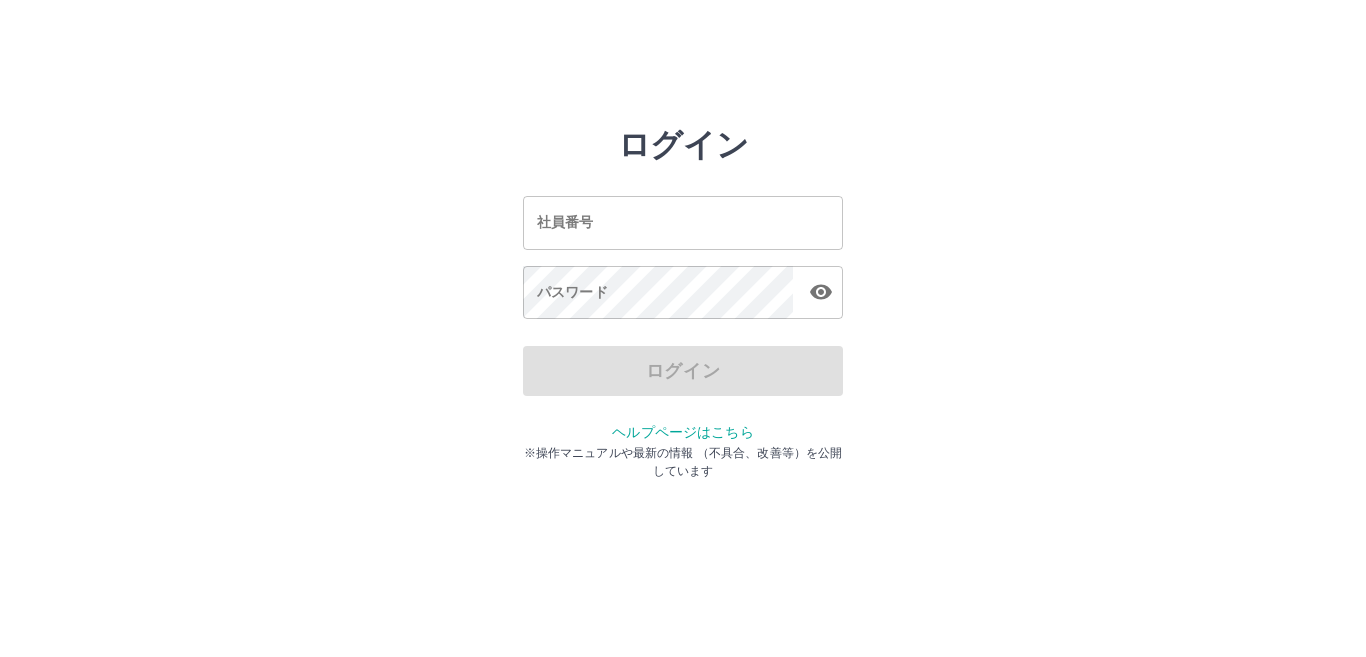 scroll, scrollTop: 0, scrollLeft: 0, axis: both 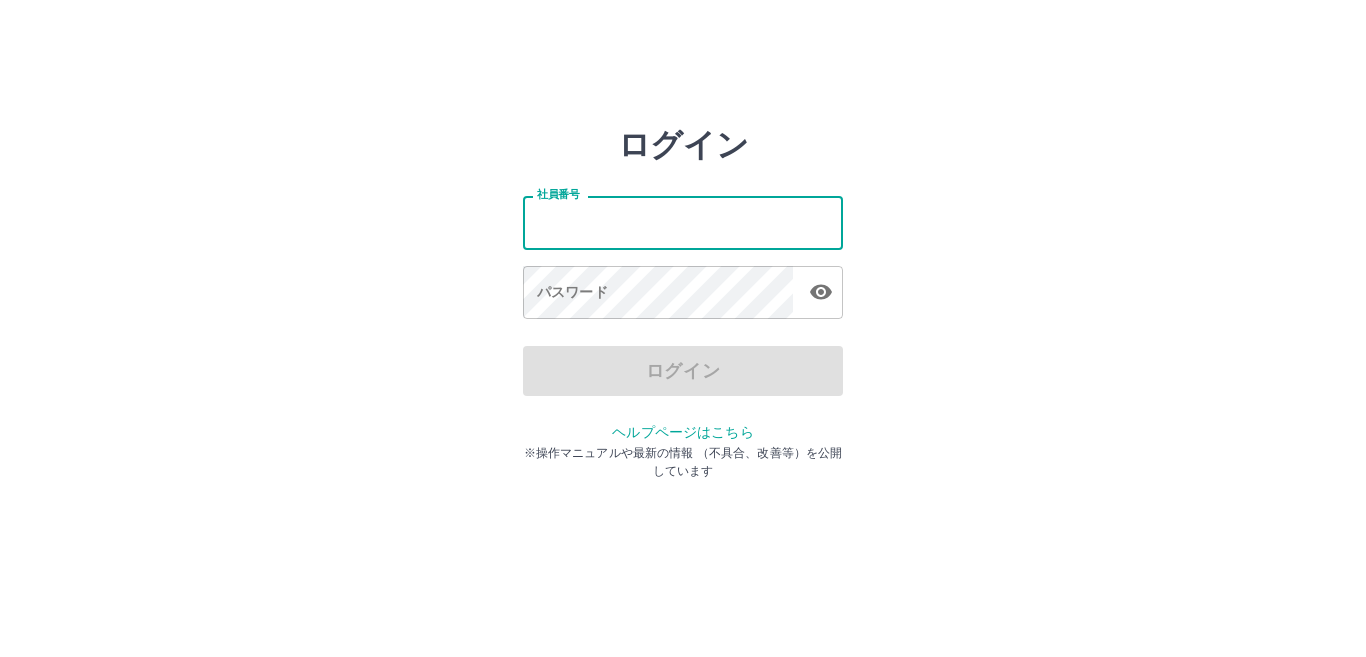 click on "社員番号" at bounding box center [683, 222] 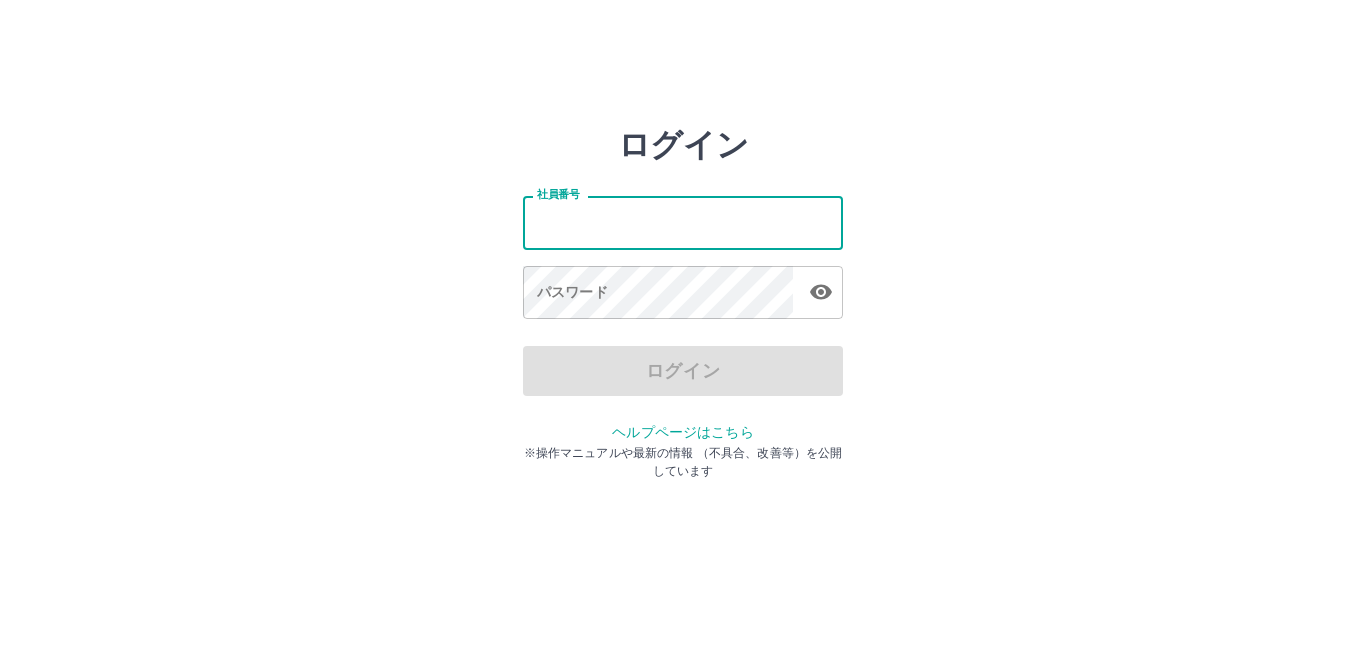 type on "*******" 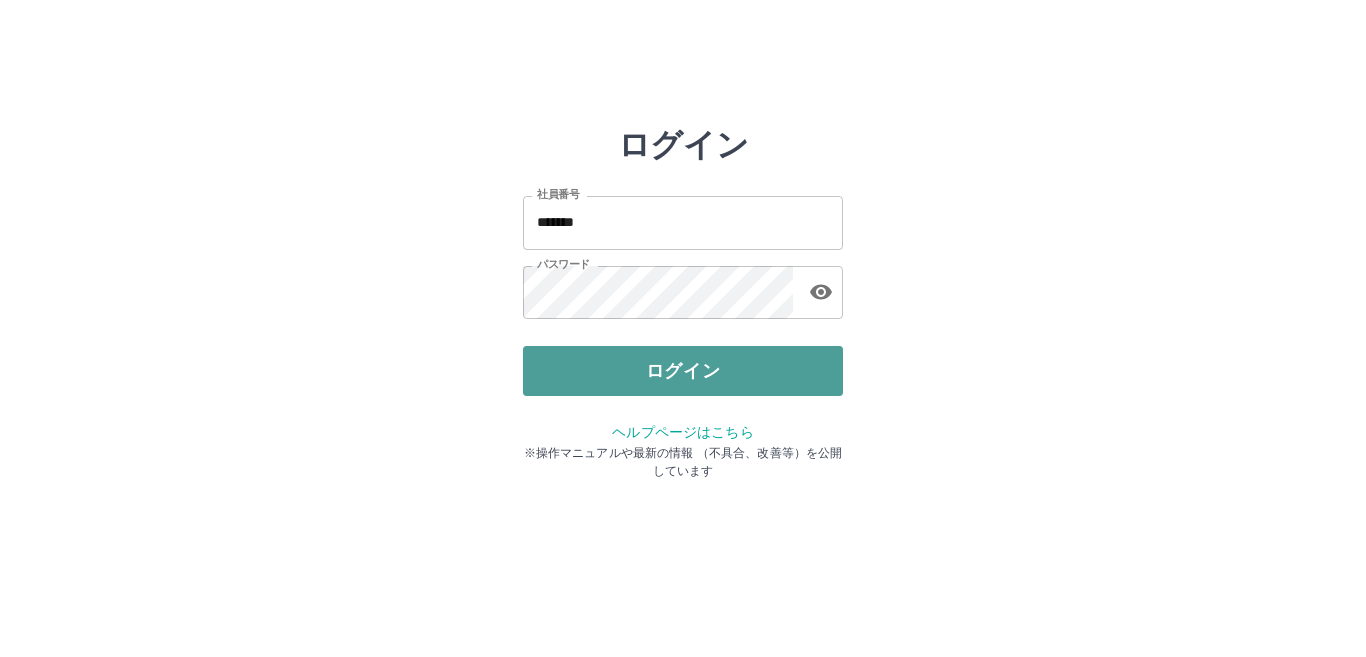 click on "ログイン" at bounding box center [683, 371] 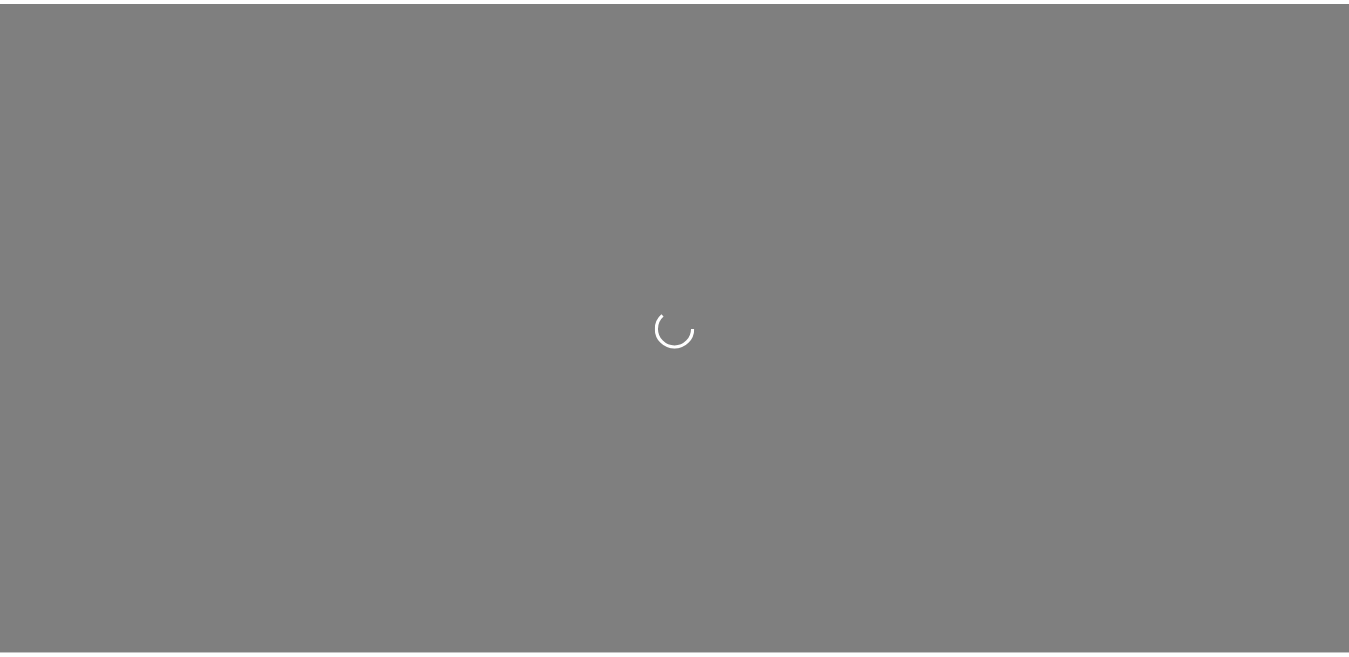 scroll, scrollTop: 0, scrollLeft: 0, axis: both 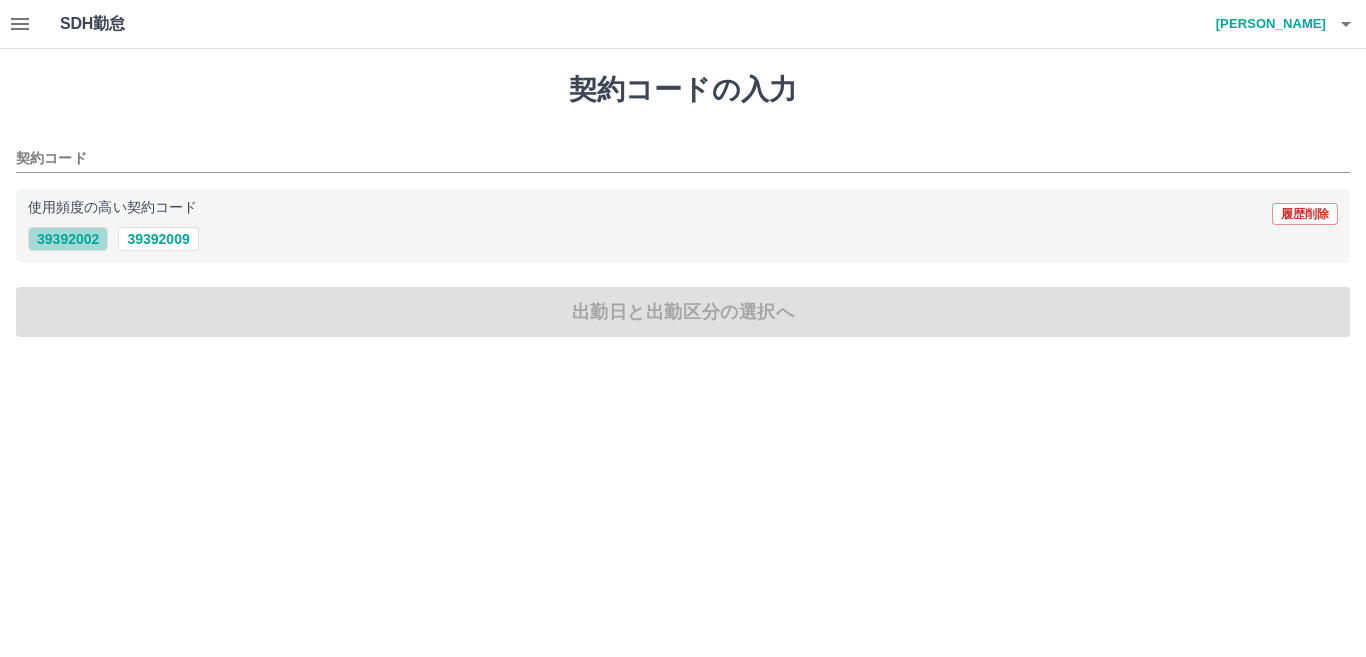 drag, startPoint x: 88, startPoint y: 242, endPoint x: 261, endPoint y: 347, distance: 202.37094 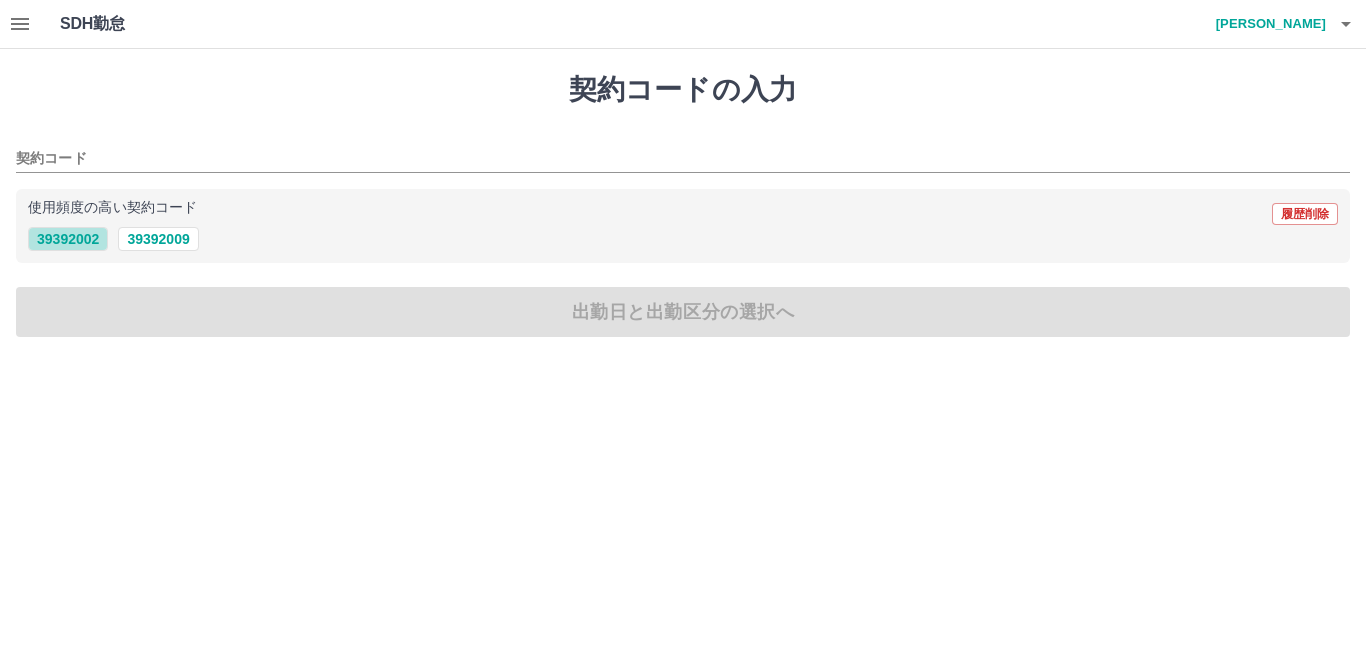 click on "39392002" at bounding box center (68, 239) 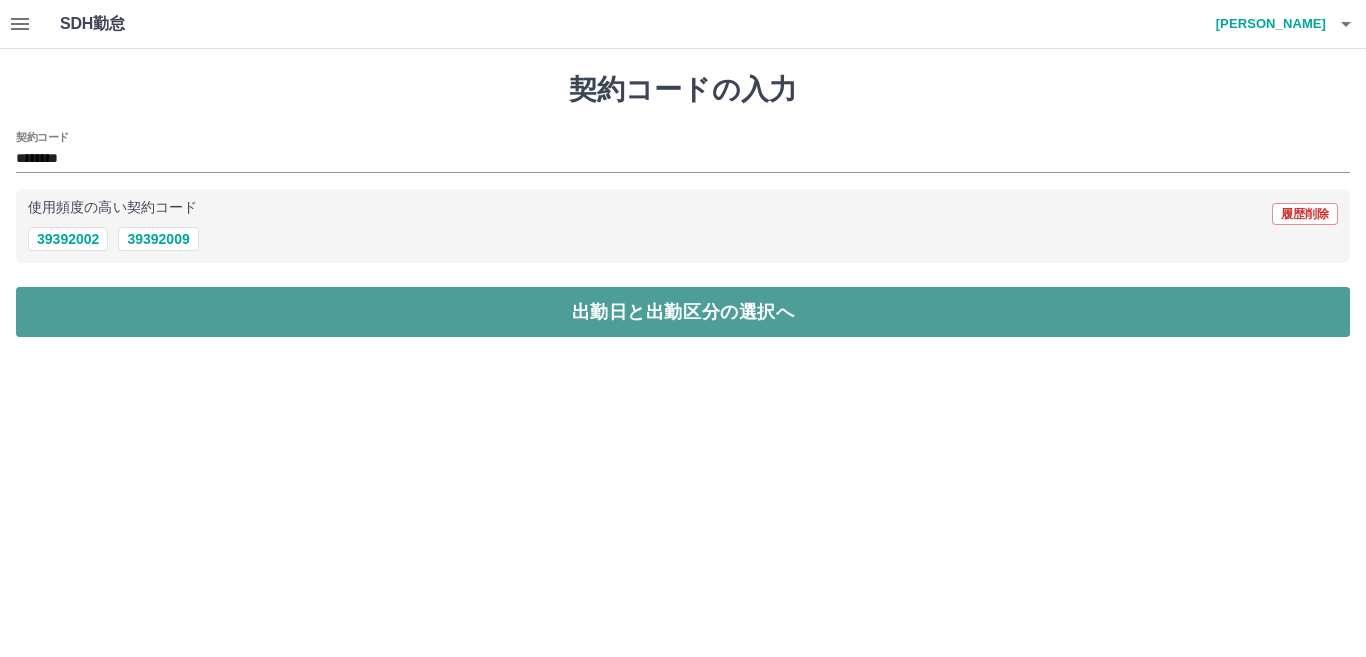 click on "出勤日と出勤区分の選択へ" at bounding box center (683, 312) 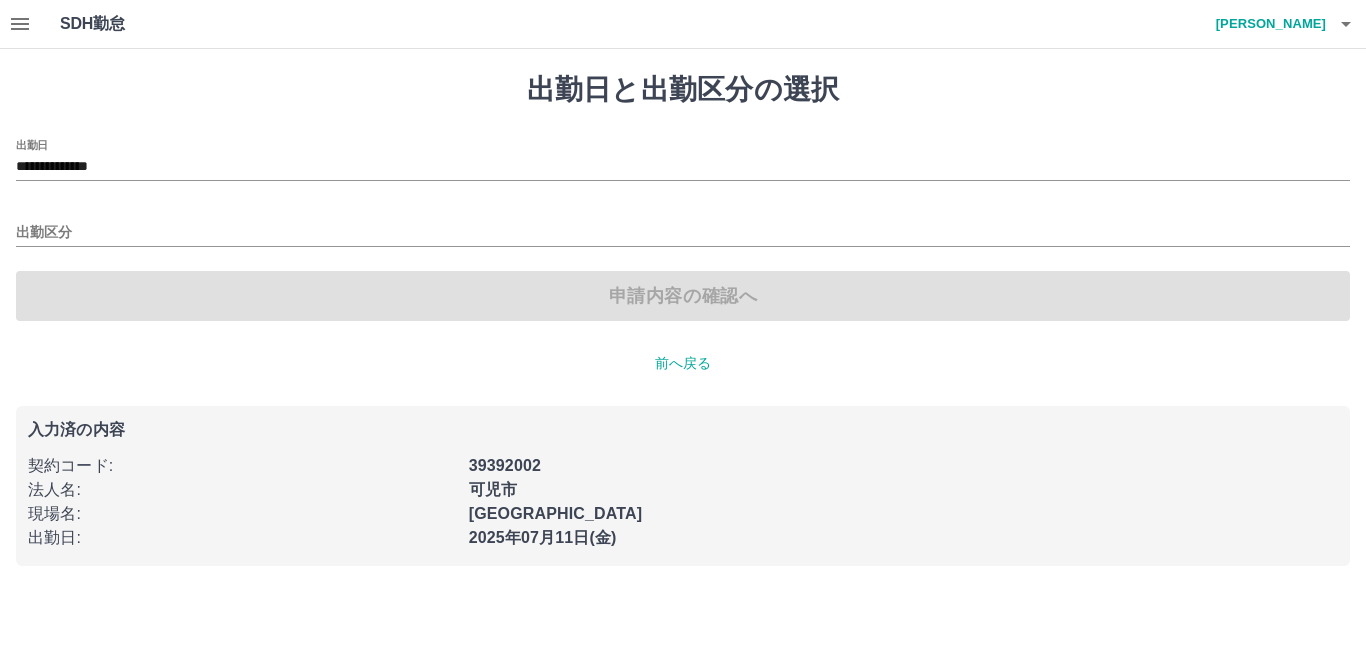 drag, startPoint x: 49, startPoint y: 215, endPoint x: 54, endPoint y: 249, distance: 34.36568 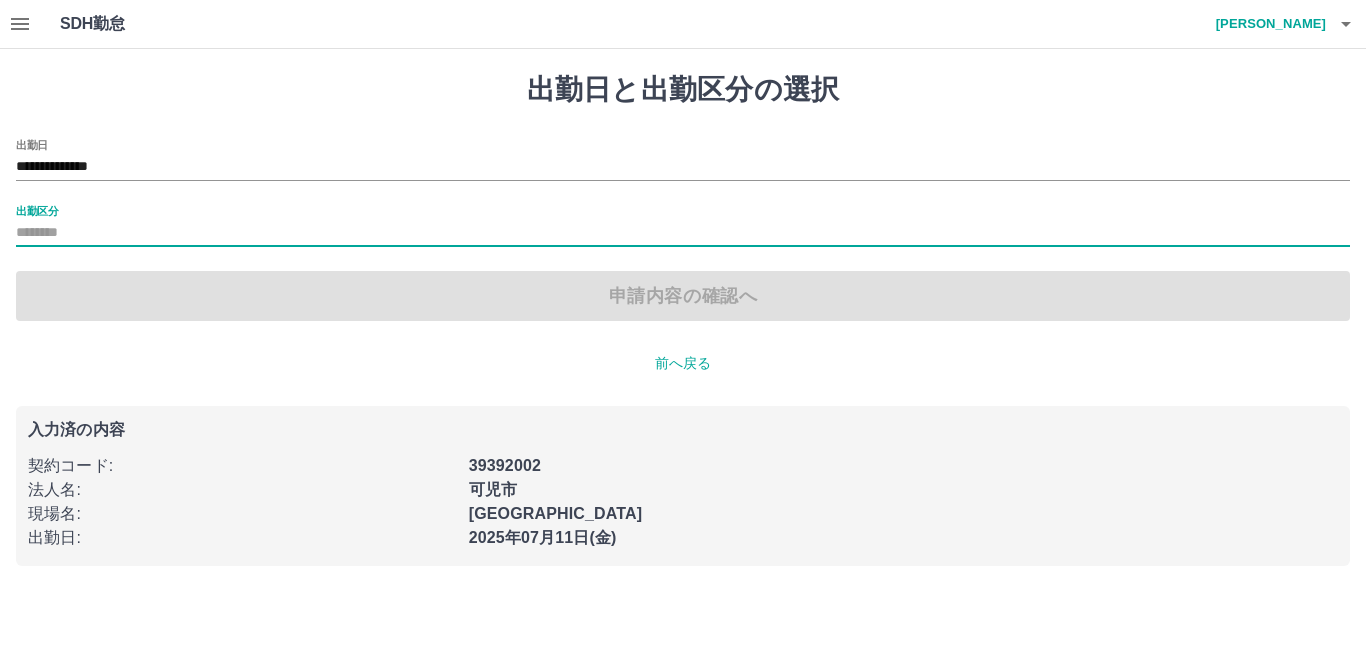 click on "出勤区分" at bounding box center [37, 210] 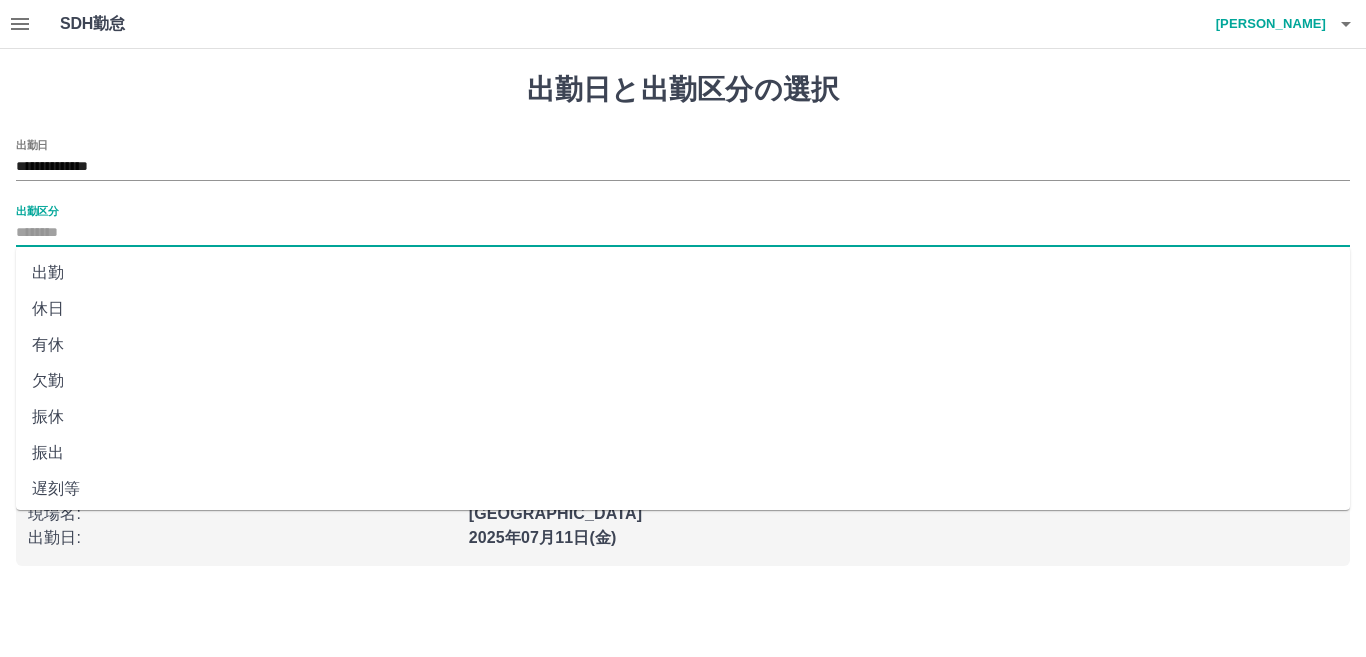 drag, startPoint x: 341, startPoint y: 225, endPoint x: 314, endPoint y: 232, distance: 27.89265 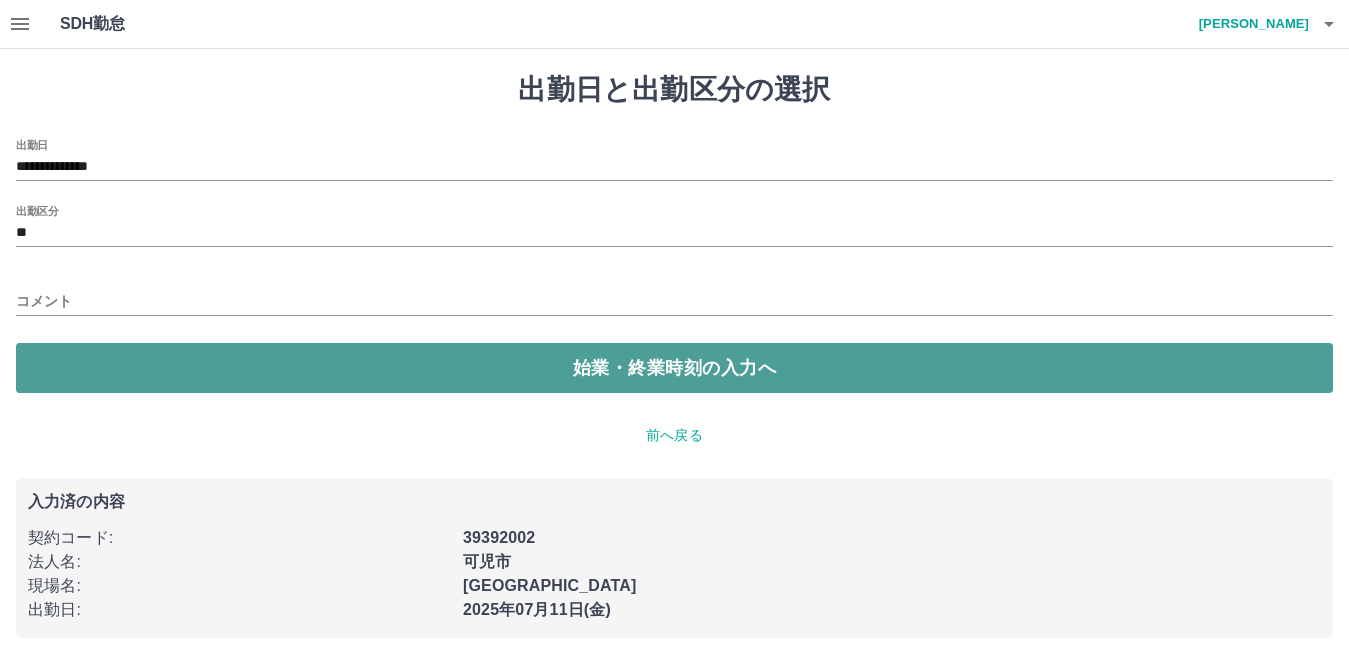drag, startPoint x: 571, startPoint y: 372, endPoint x: 488, endPoint y: 355, distance: 84.723076 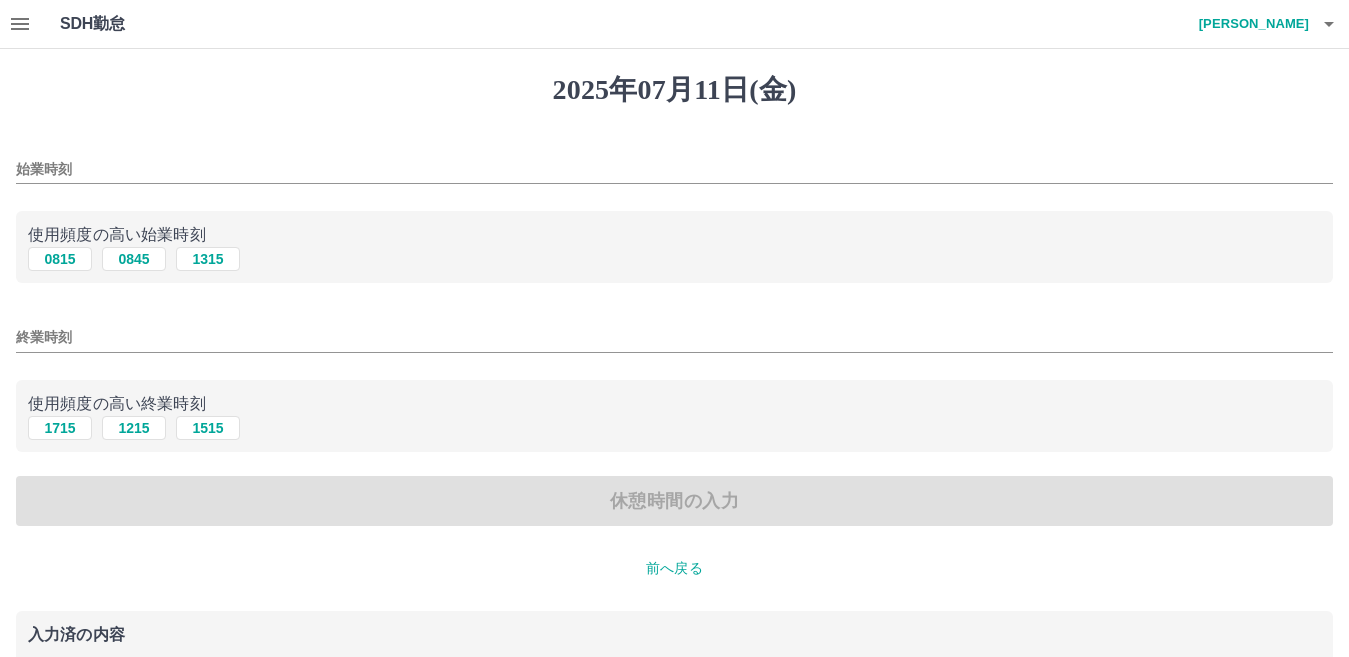 click on "0845" at bounding box center [134, 259] 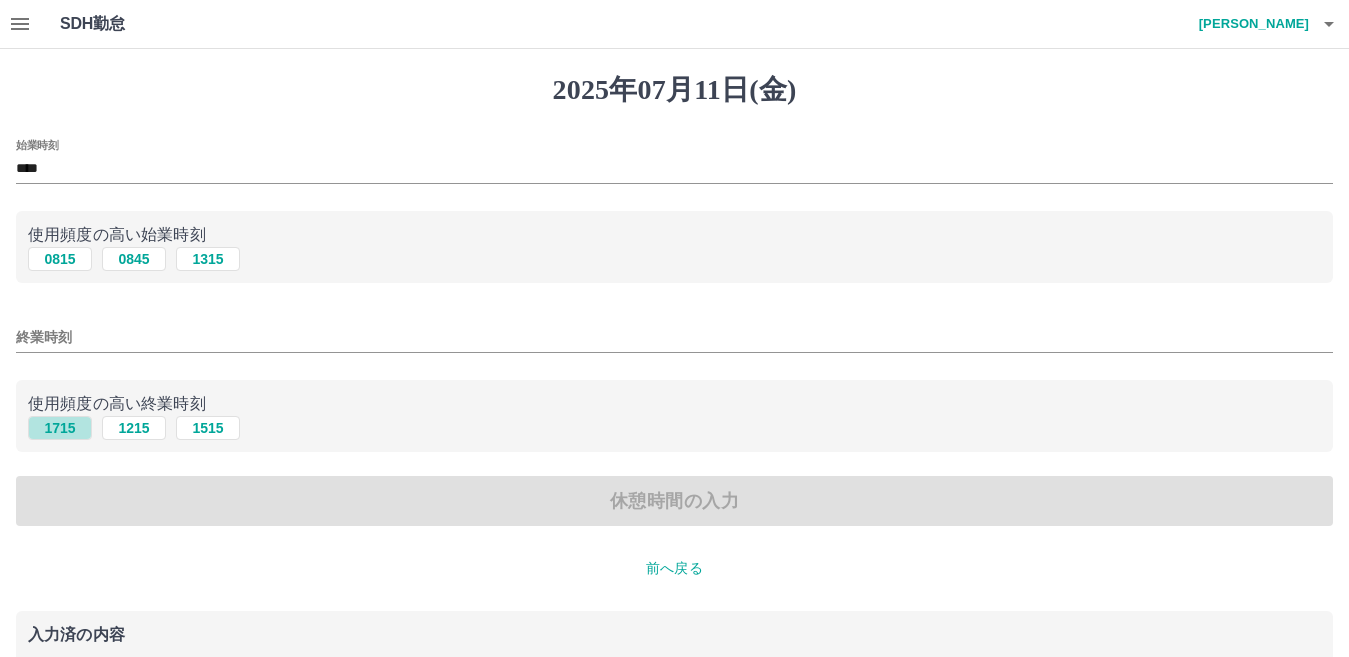 drag, startPoint x: 63, startPoint y: 429, endPoint x: 152, endPoint y: 449, distance: 91.21951 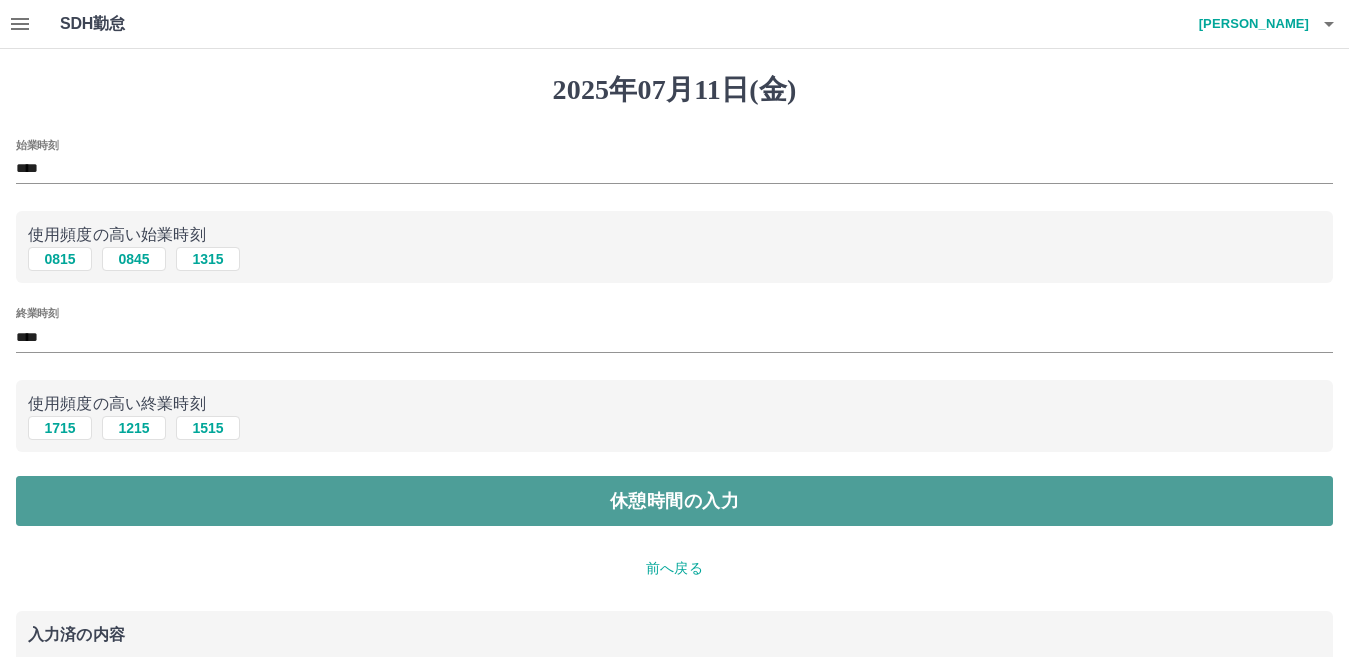 drag, startPoint x: 574, startPoint y: 512, endPoint x: 547, endPoint y: 511, distance: 27.018513 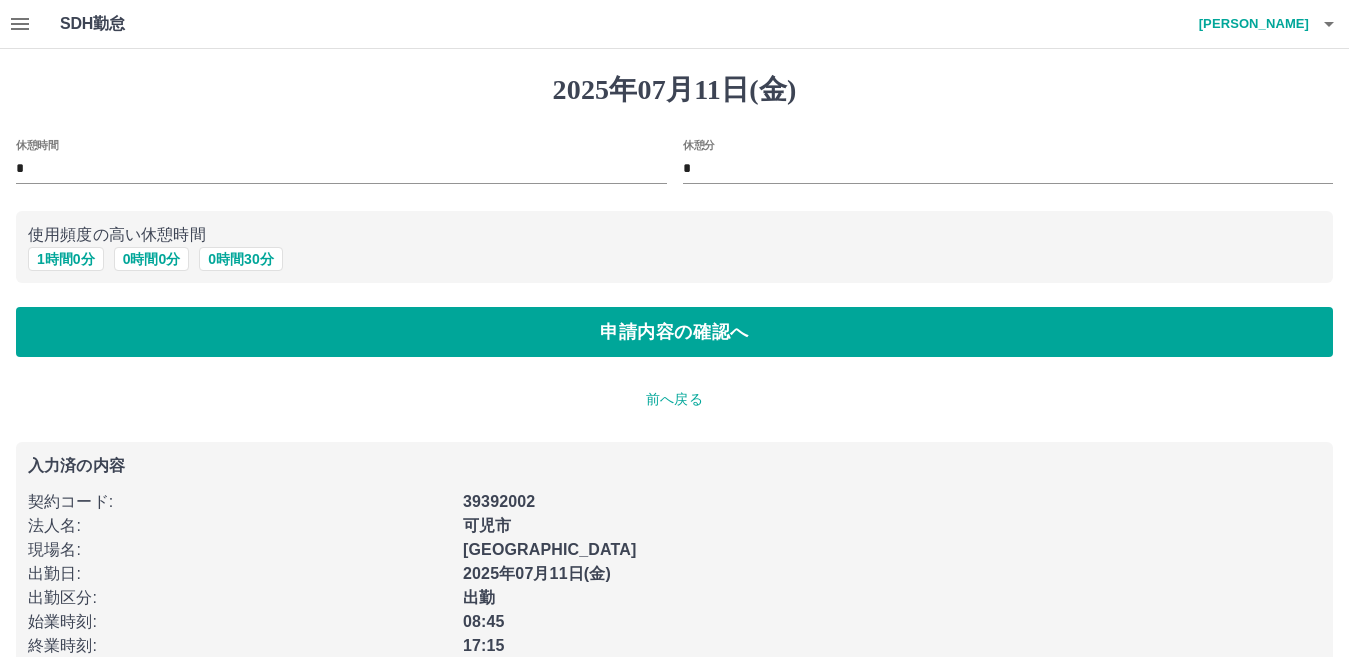 drag, startPoint x: 67, startPoint y: 261, endPoint x: 309, endPoint y: 383, distance: 271.0129 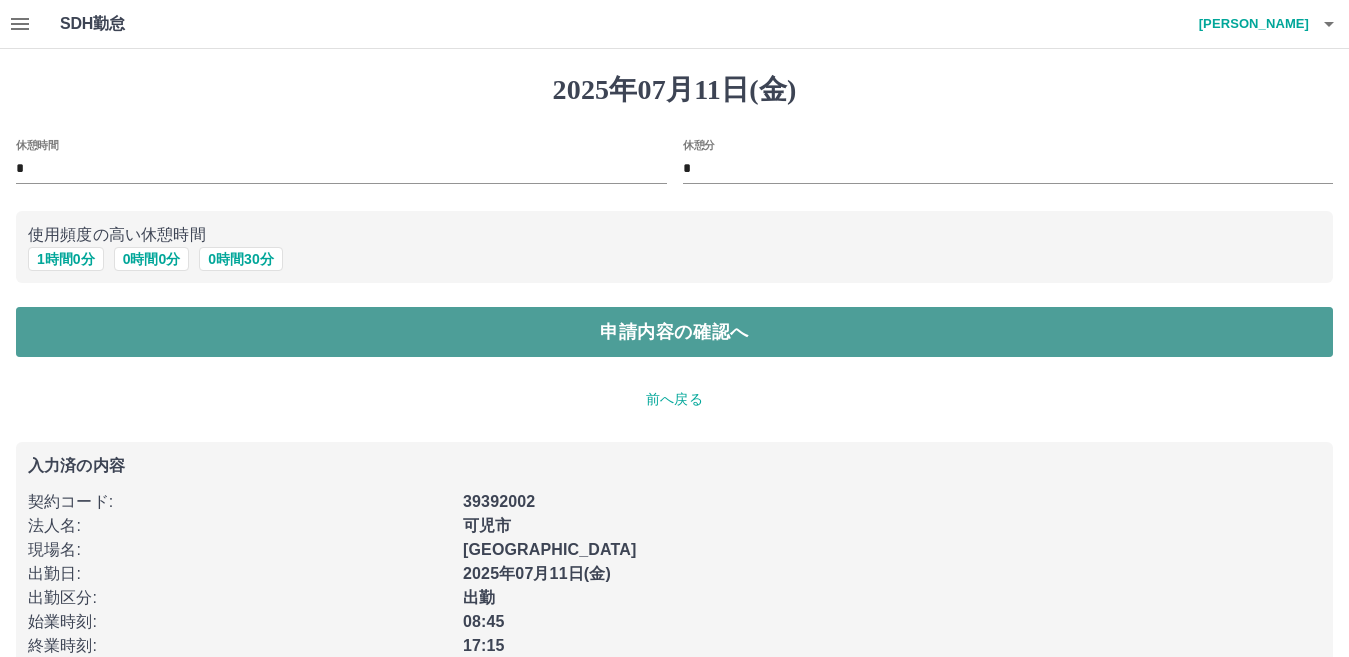 click on "申請内容の確認へ" at bounding box center (674, 332) 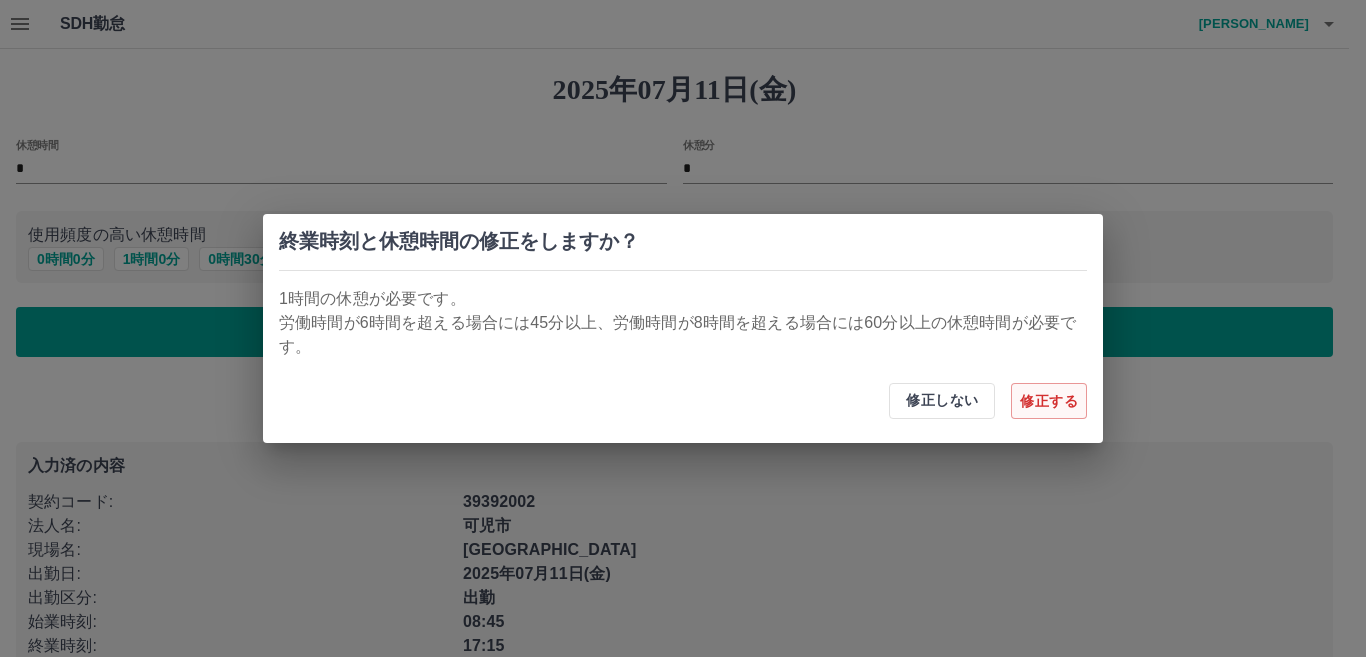 click on "修正する" at bounding box center (1049, 401) 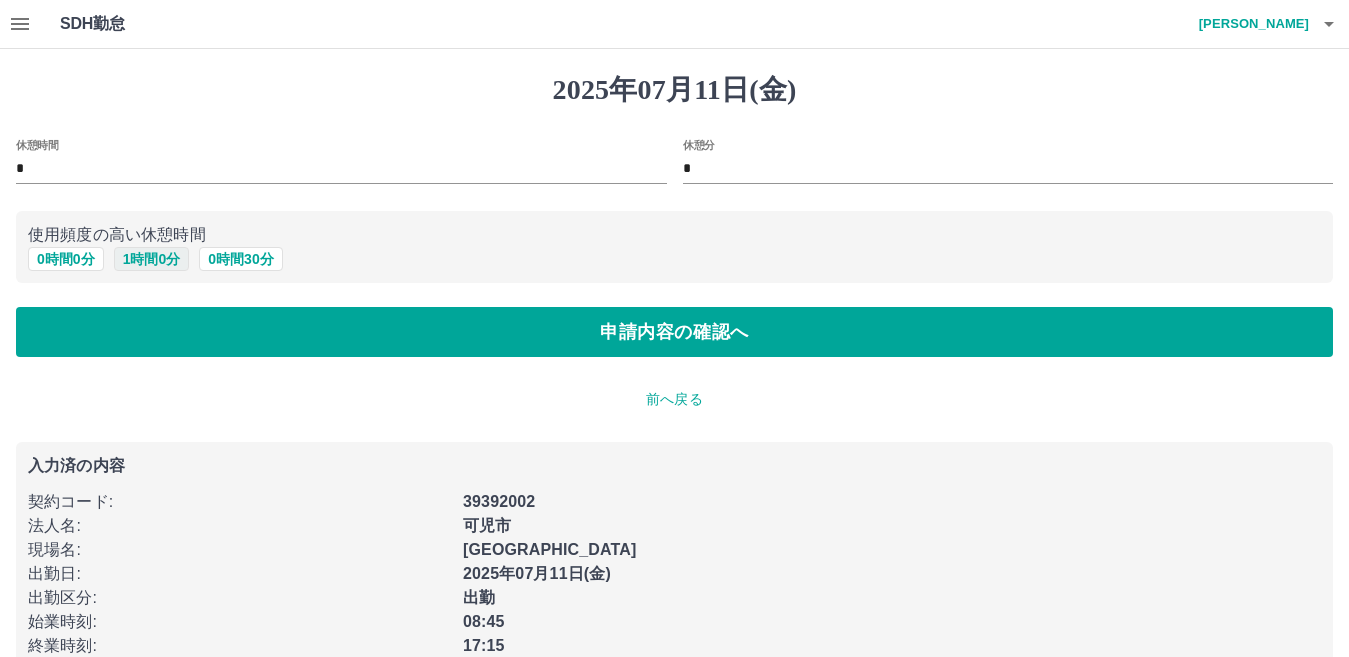 click on "1 時間 0 分" at bounding box center (152, 259) 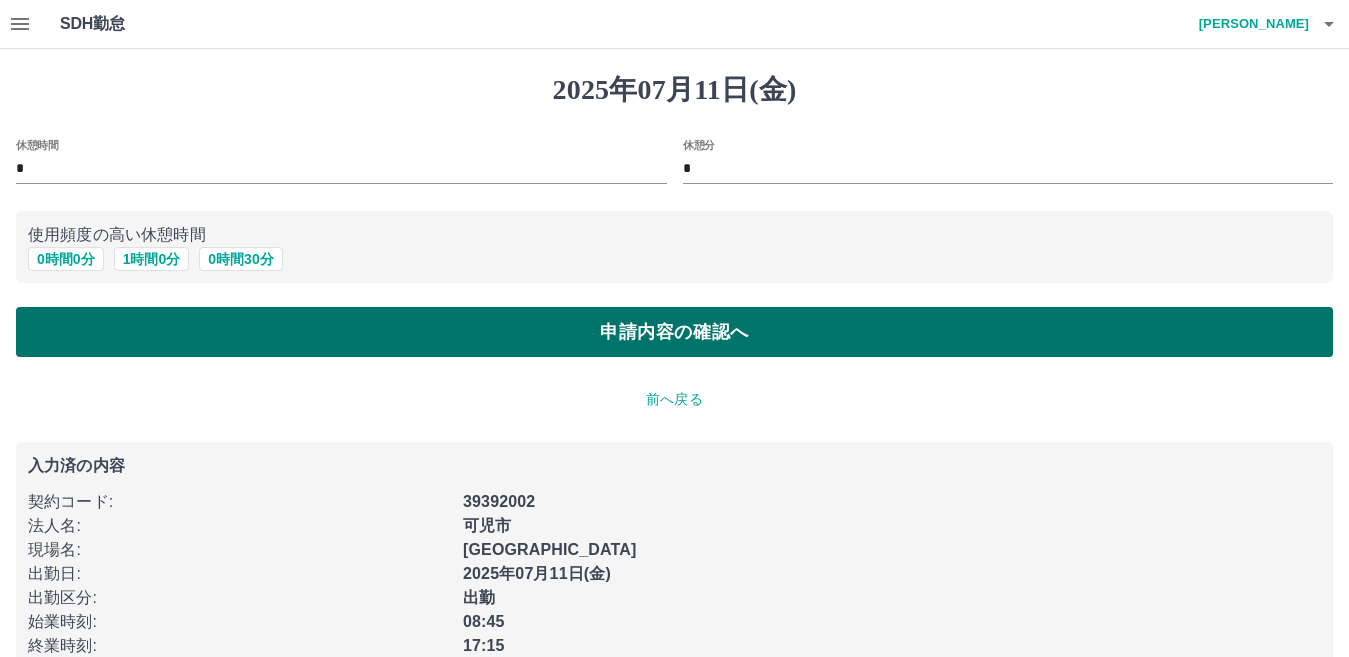 click on "申請内容の確認へ" at bounding box center [674, 332] 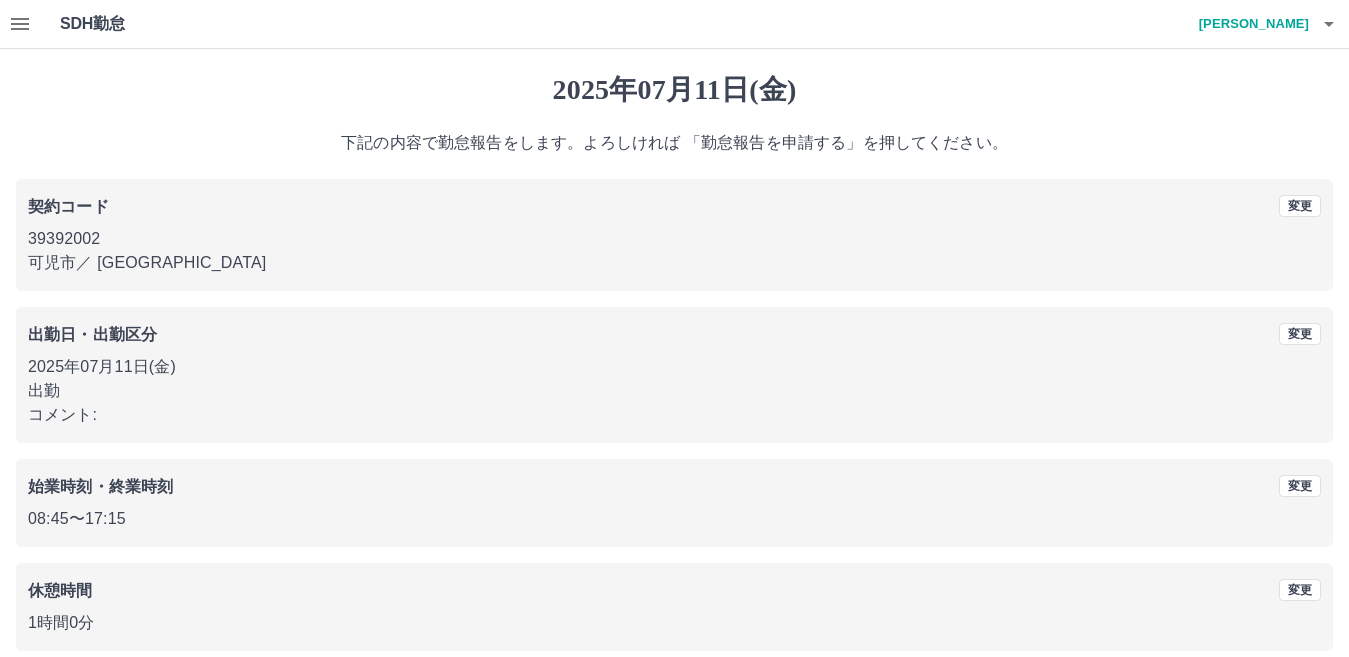 scroll, scrollTop: 92, scrollLeft: 0, axis: vertical 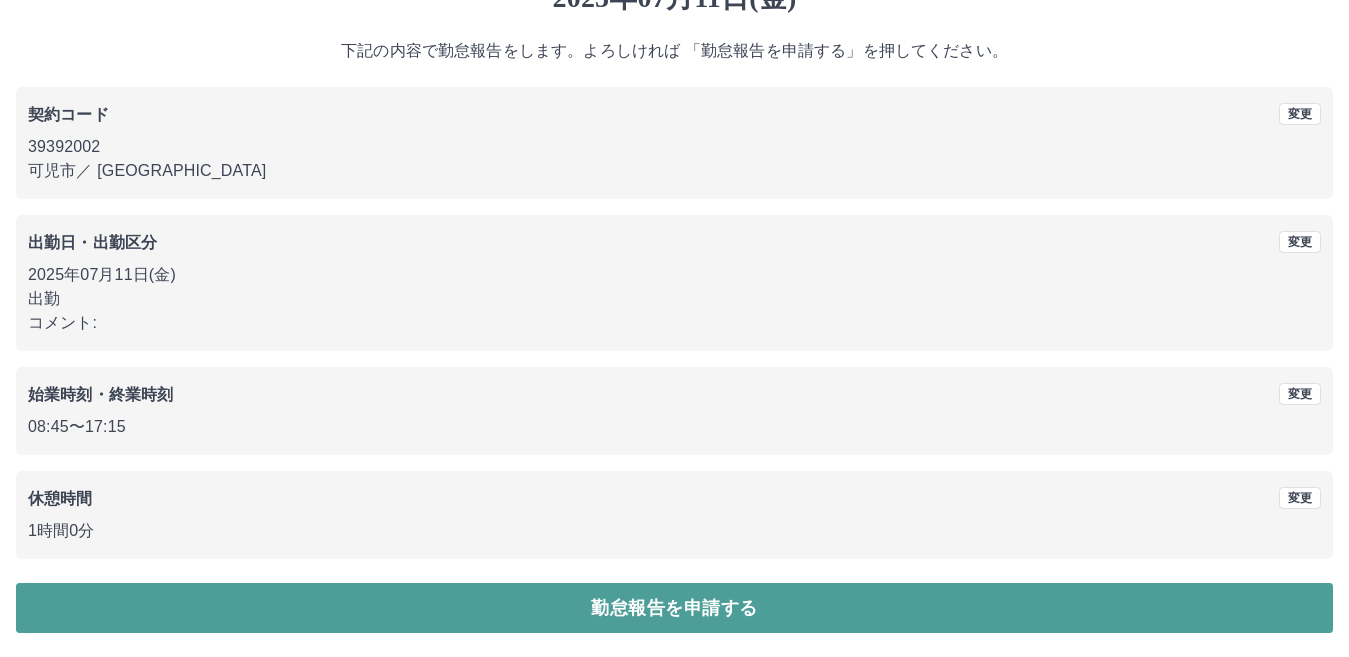 click on "勤怠報告を申請する" at bounding box center (674, 608) 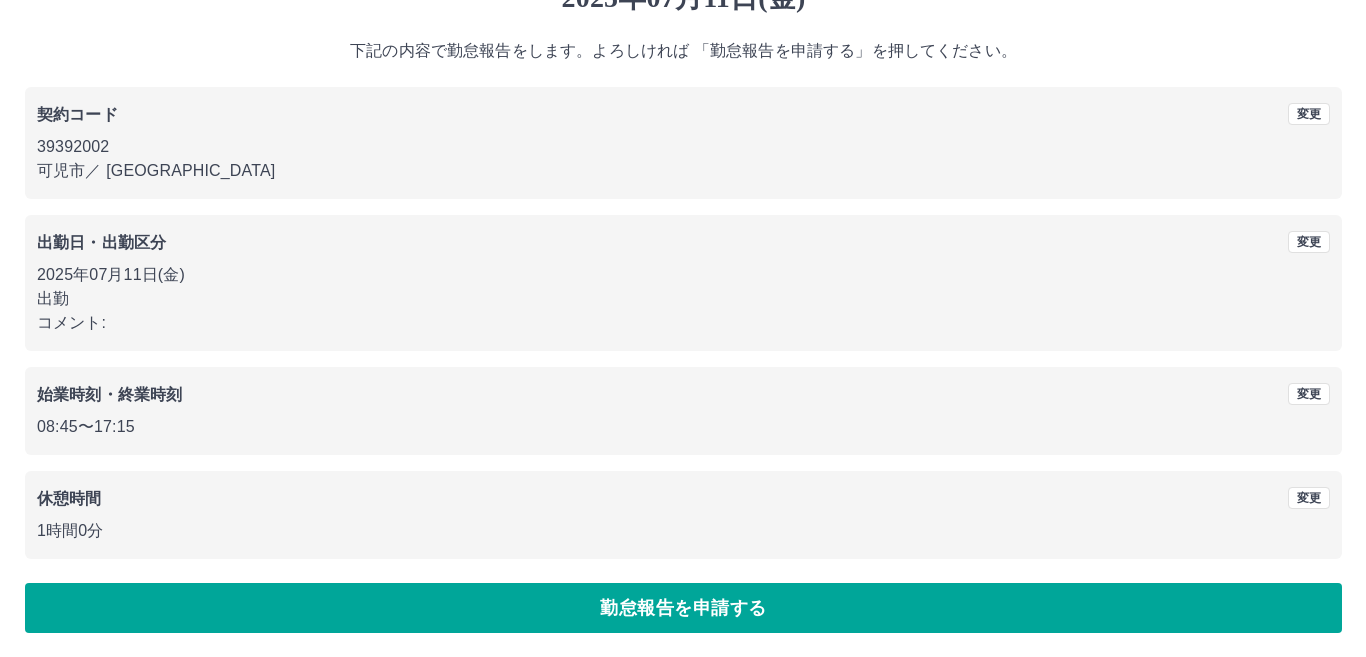scroll, scrollTop: 0, scrollLeft: 0, axis: both 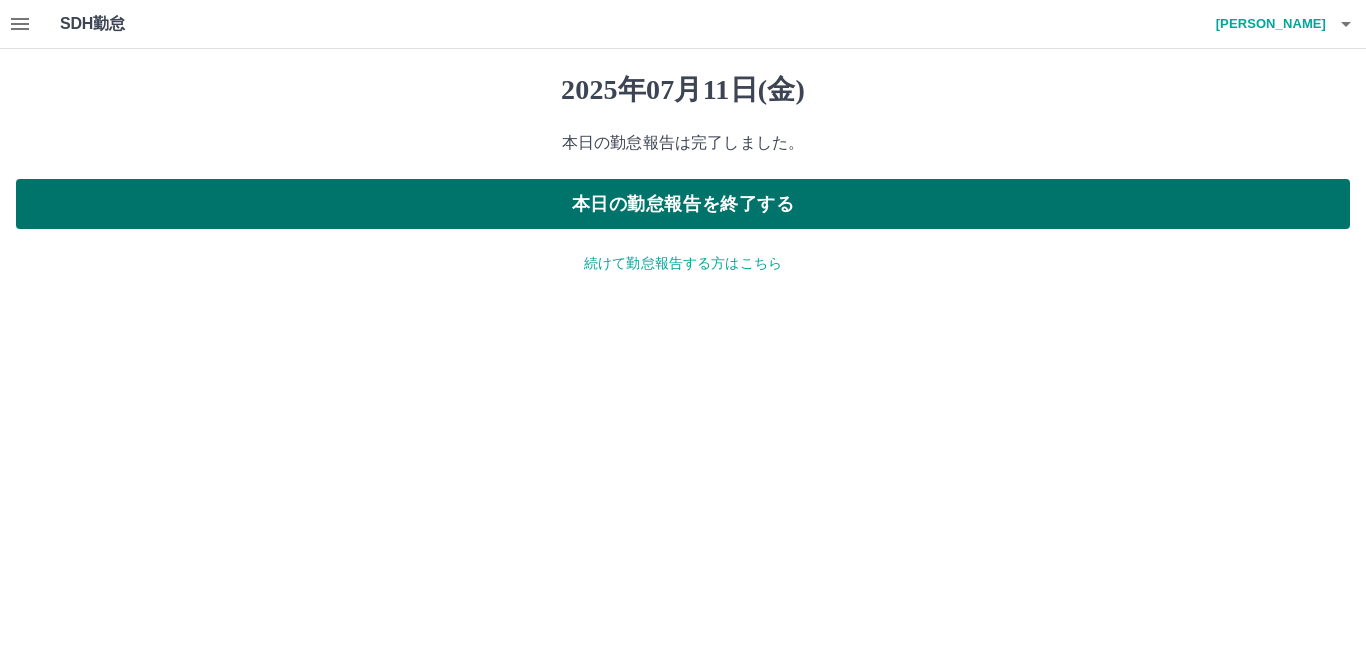 click on "本日の勤怠報告を終了する" at bounding box center [683, 204] 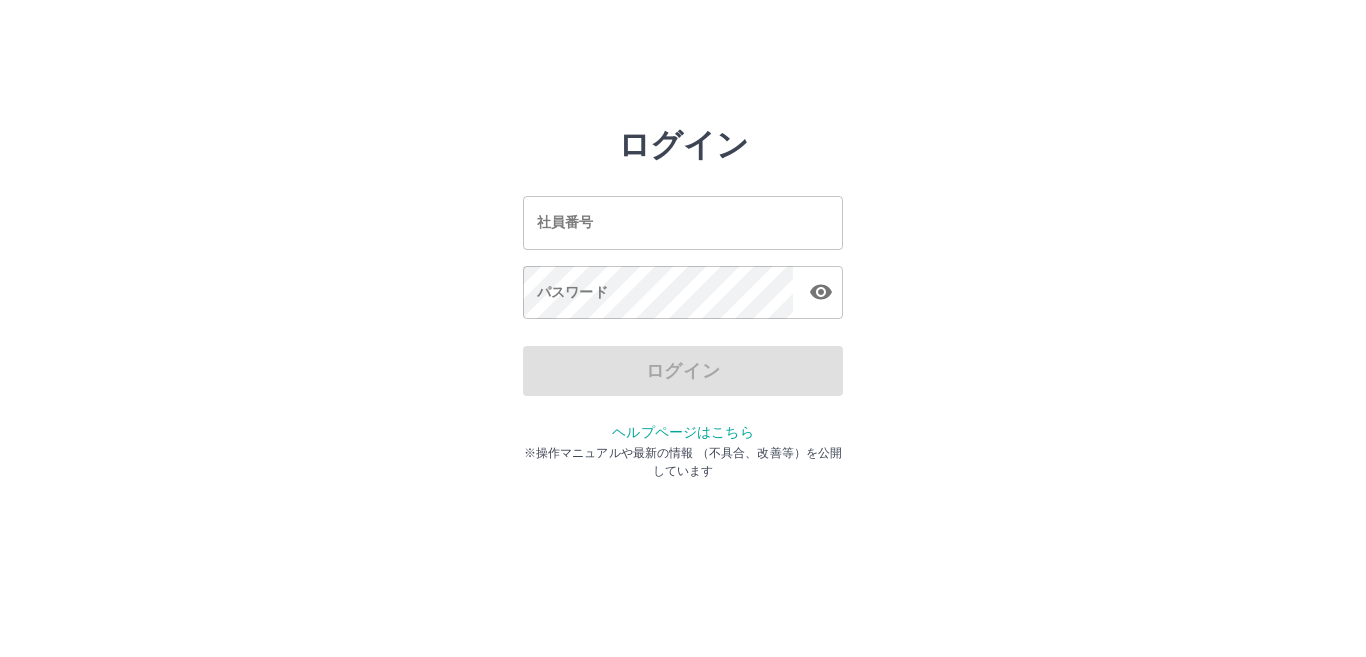 scroll, scrollTop: 0, scrollLeft: 0, axis: both 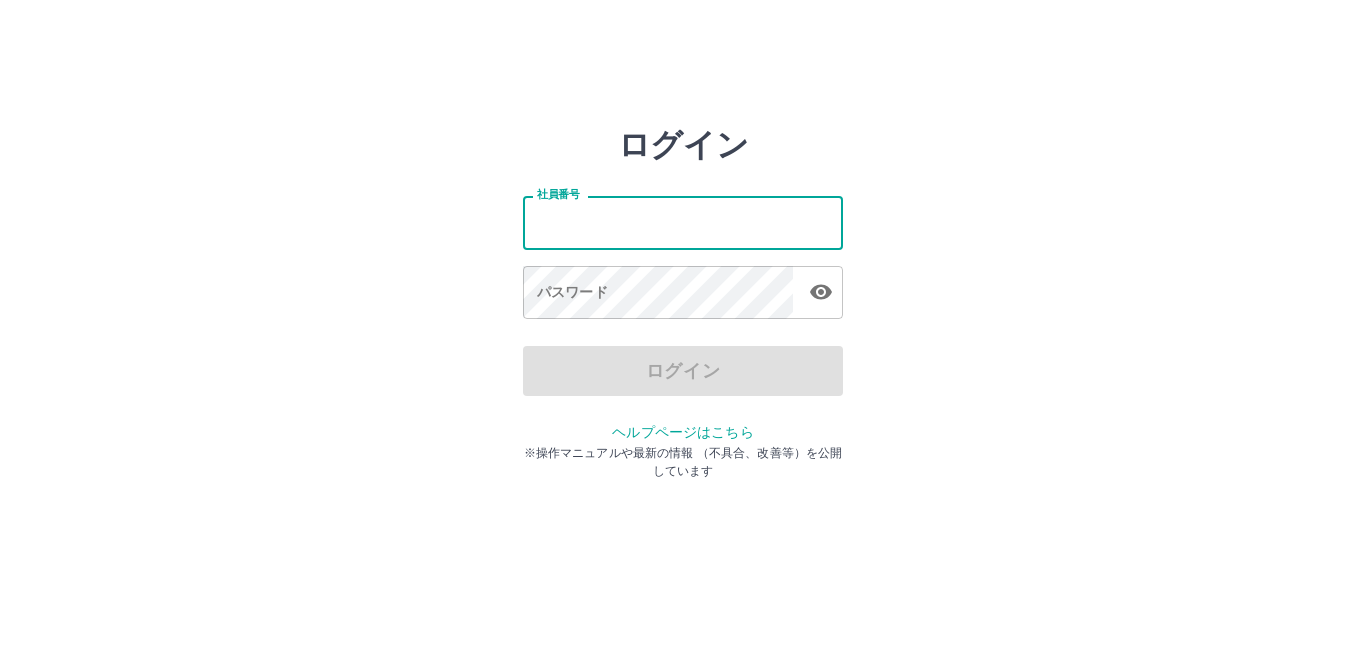 type on "*******" 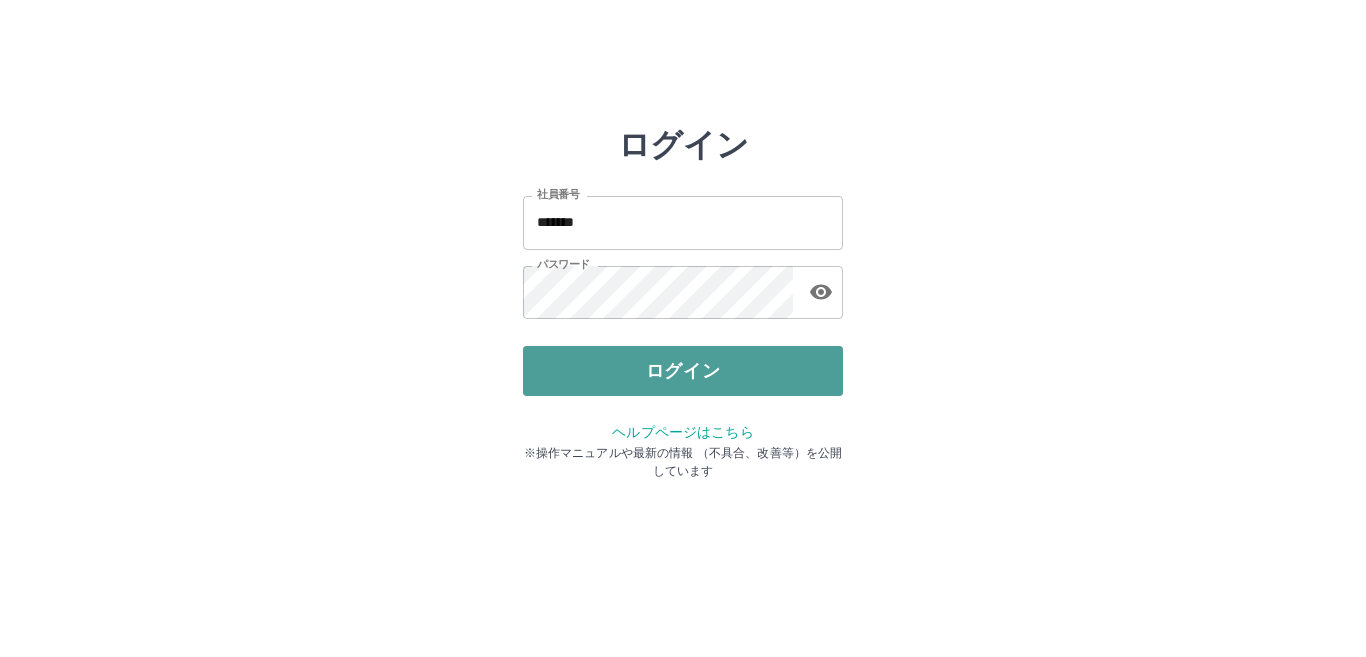 click on "ログイン" at bounding box center (683, 371) 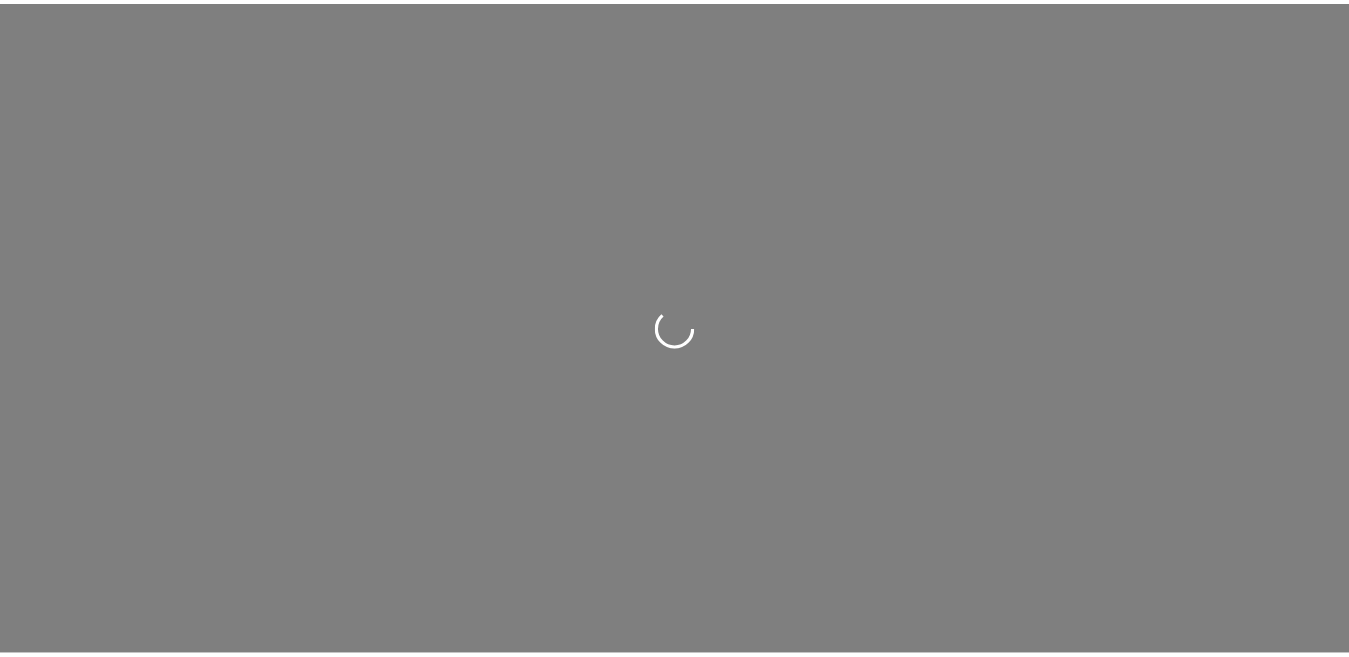 scroll, scrollTop: 0, scrollLeft: 0, axis: both 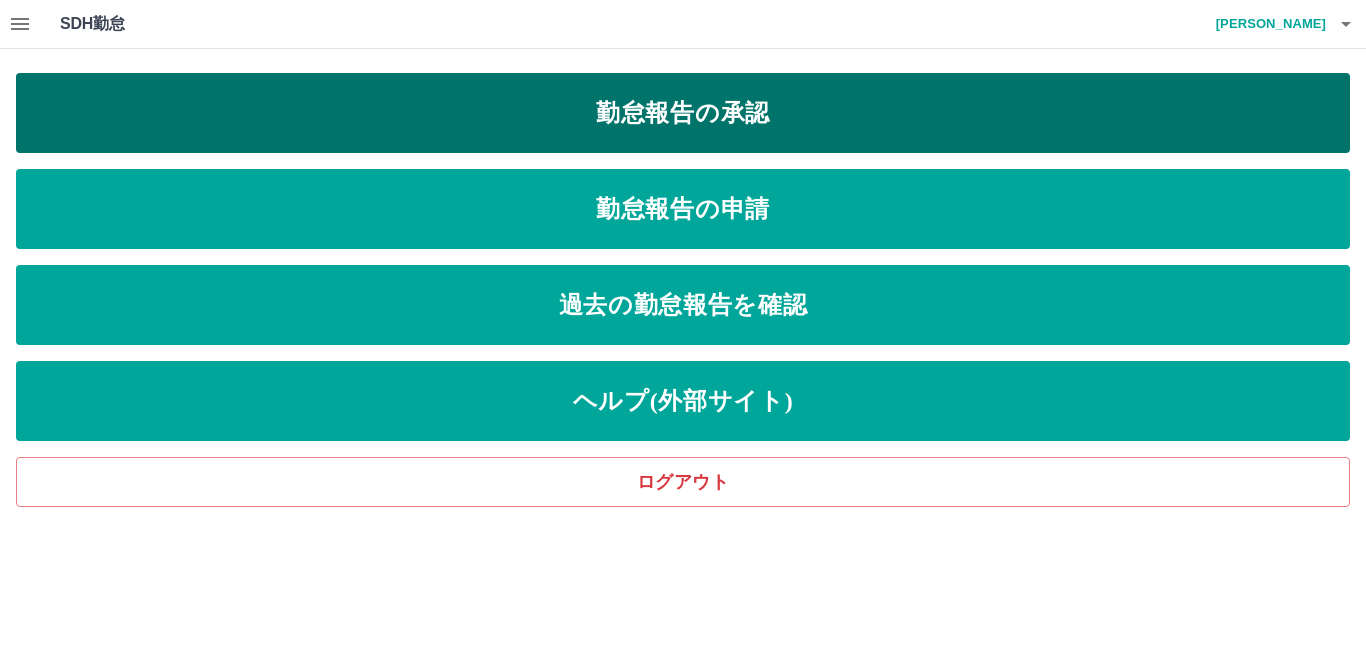 click on "勤怠報告の承認" at bounding box center [683, 113] 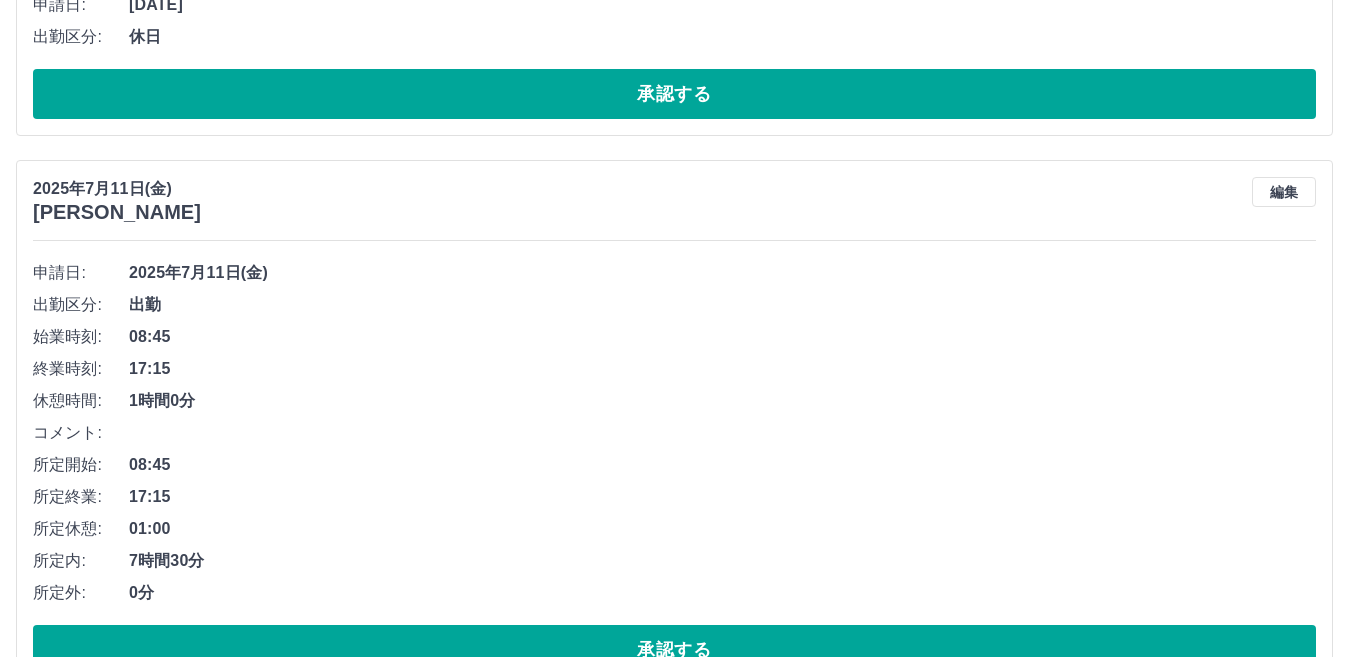 scroll, scrollTop: 400, scrollLeft: 0, axis: vertical 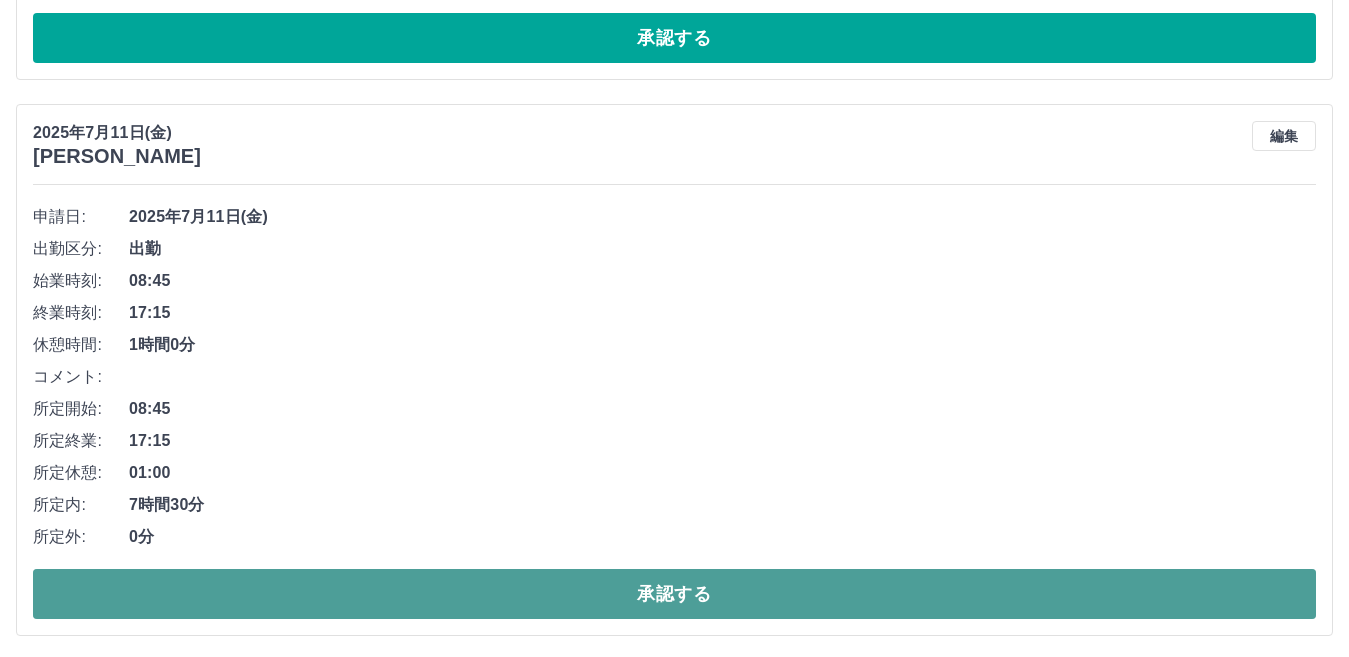 click on "承認する" at bounding box center [674, 594] 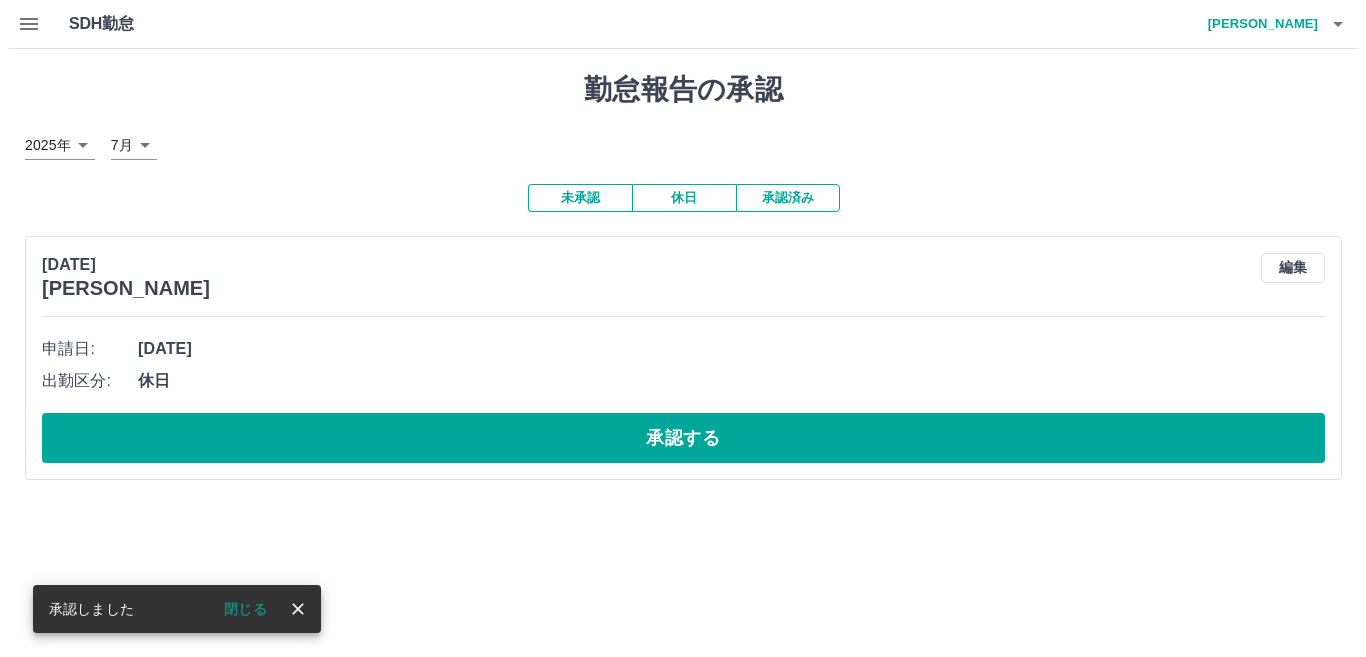 scroll, scrollTop: 0, scrollLeft: 0, axis: both 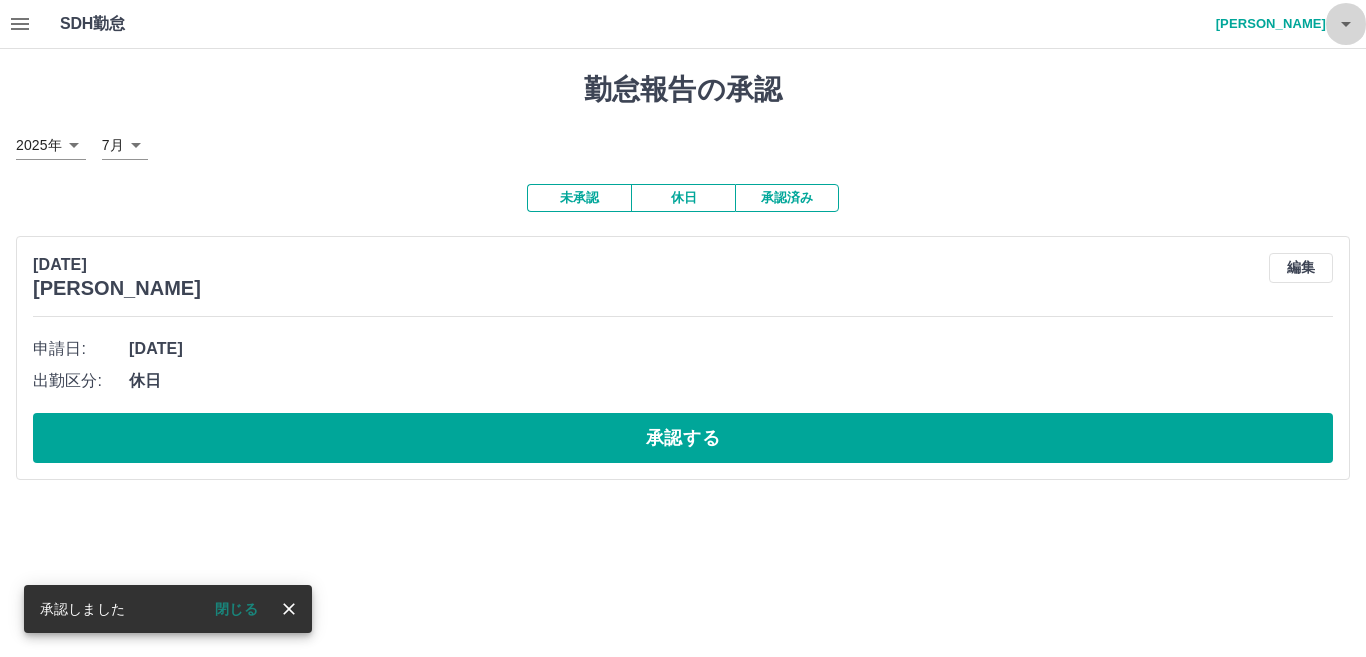 click 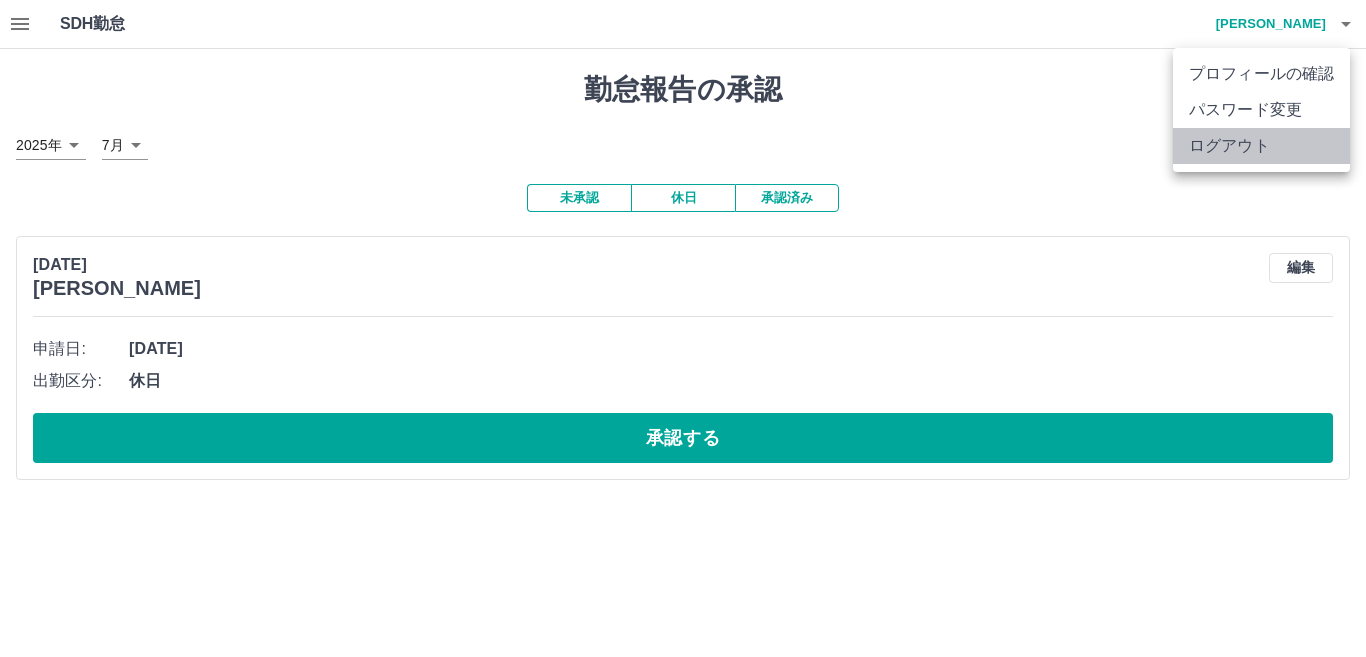 click on "ログアウト" at bounding box center [1261, 146] 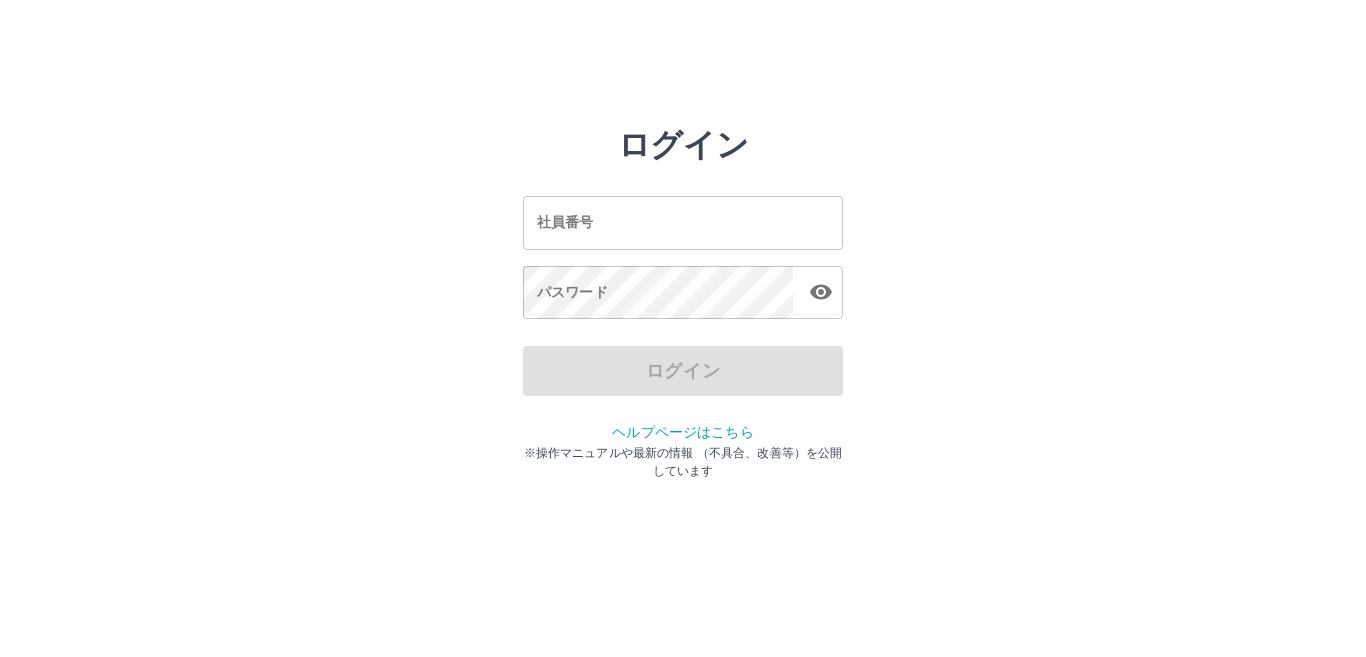 scroll, scrollTop: 0, scrollLeft: 0, axis: both 